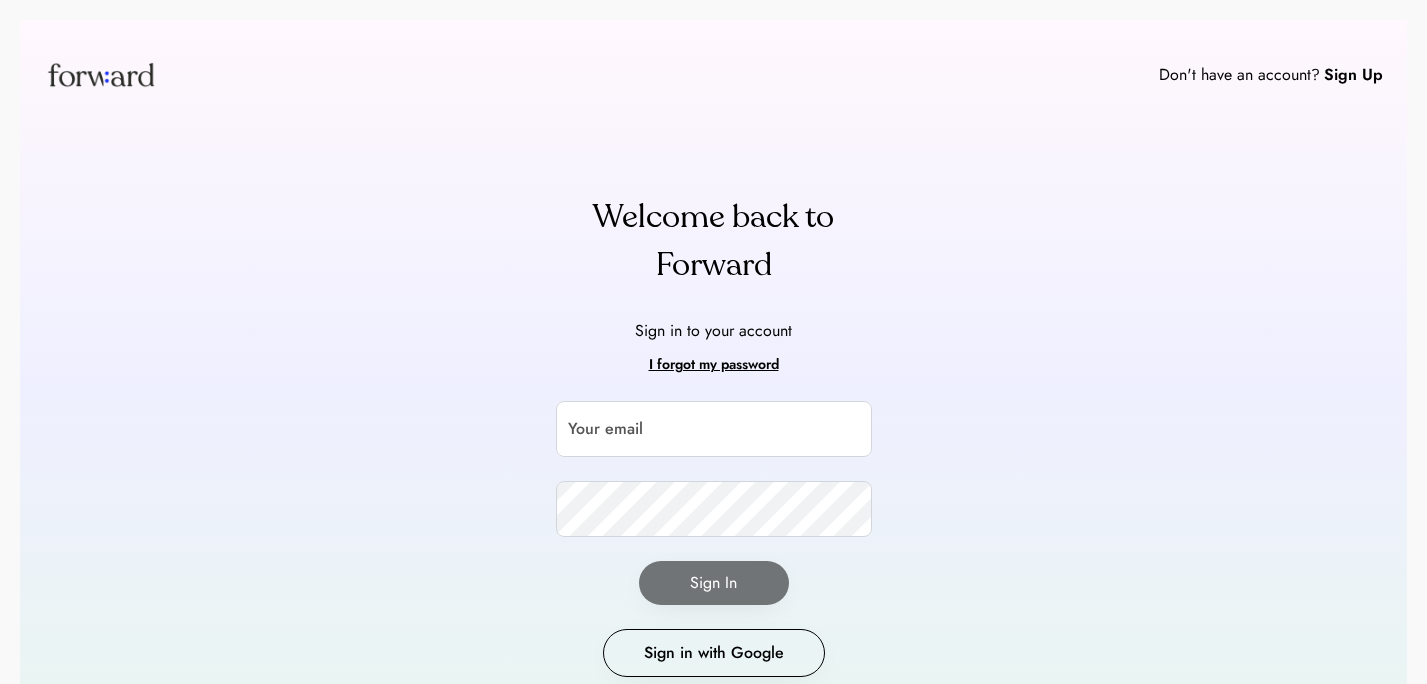 scroll, scrollTop: 0, scrollLeft: 0, axis: both 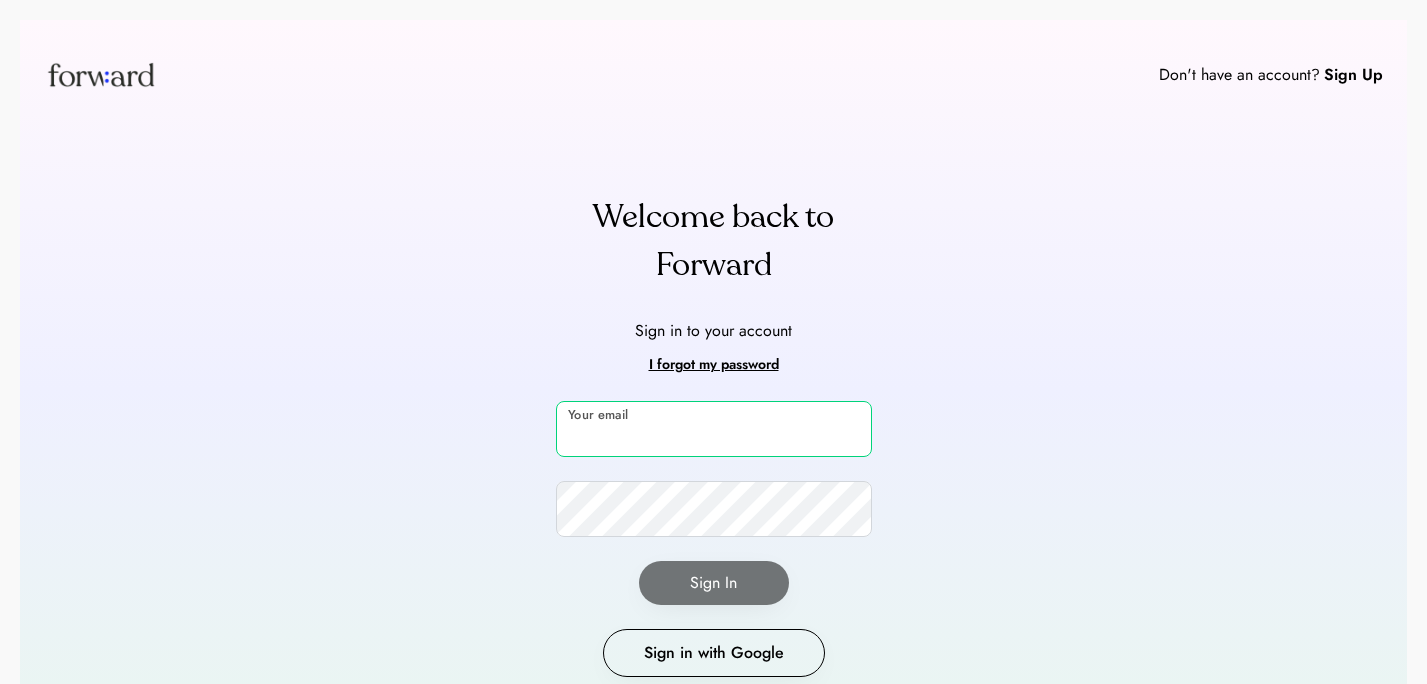 click at bounding box center (714, 429) 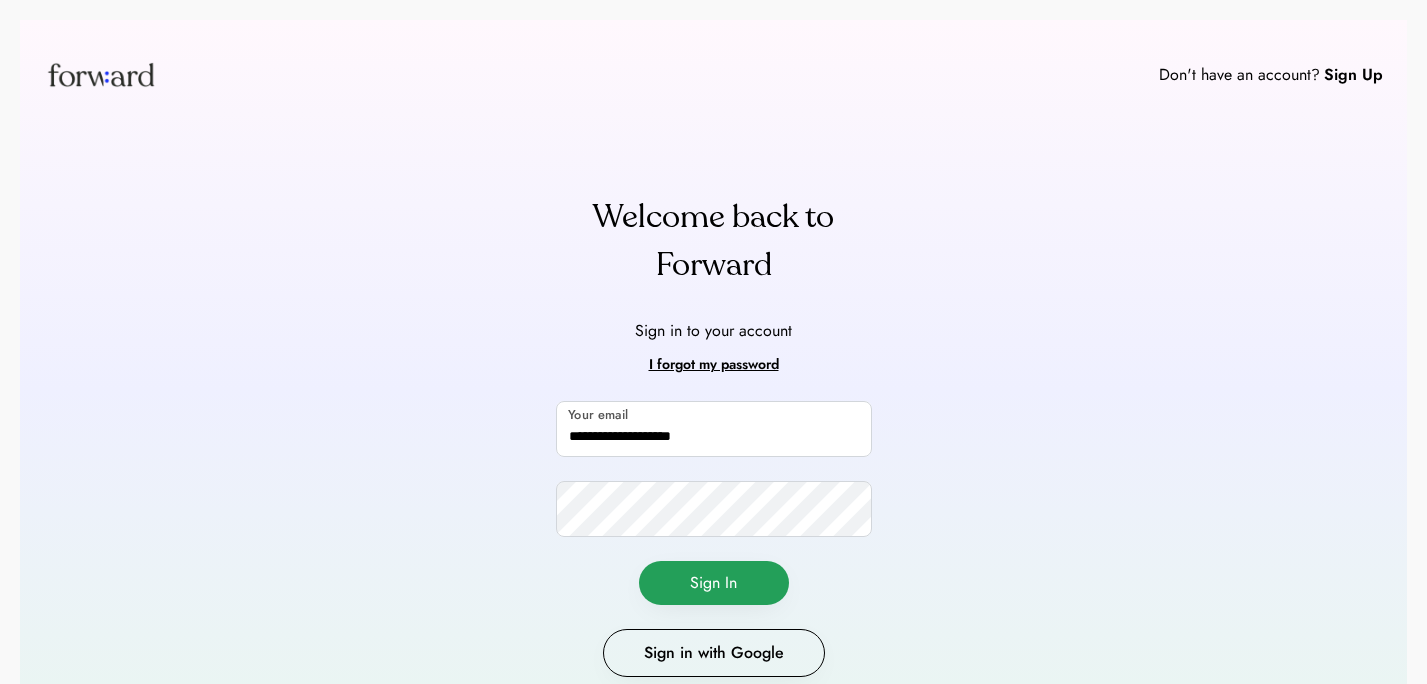 click on "Sign In" at bounding box center (714, 583) 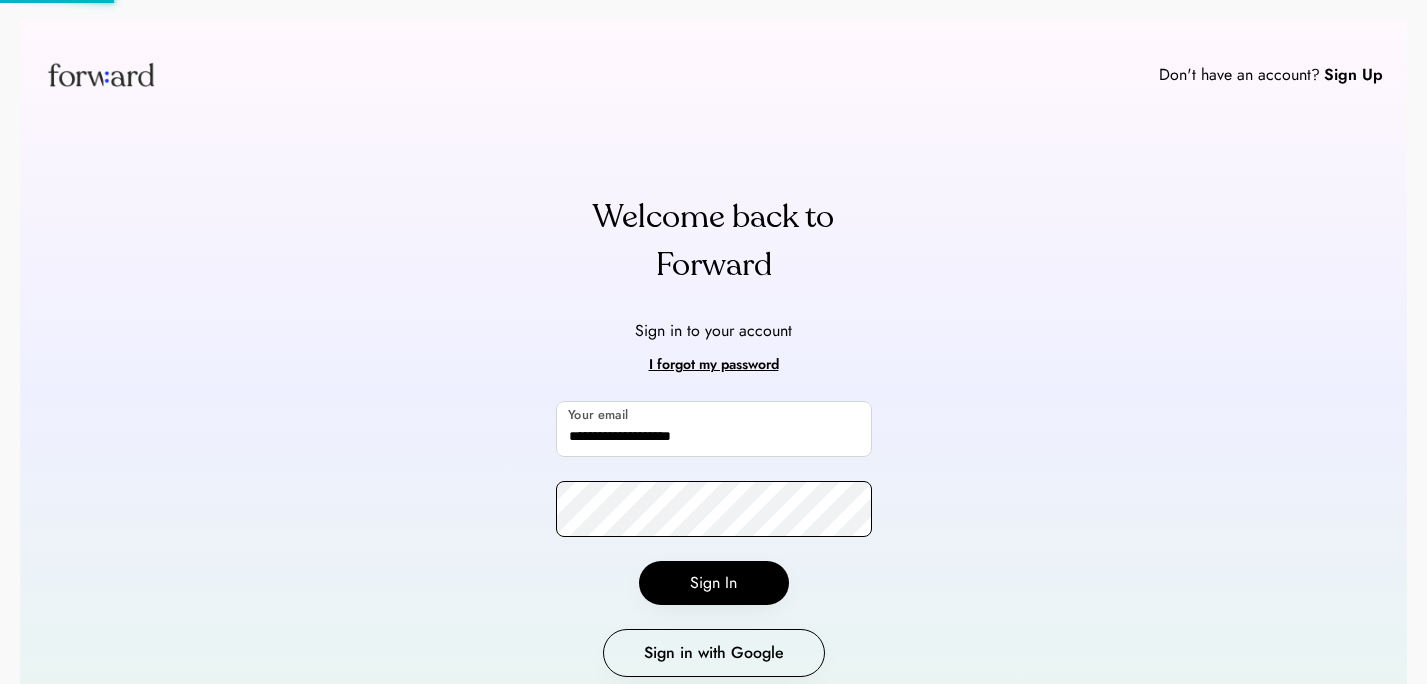 scroll, scrollTop: 73, scrollLeft: 0, axis: vertical 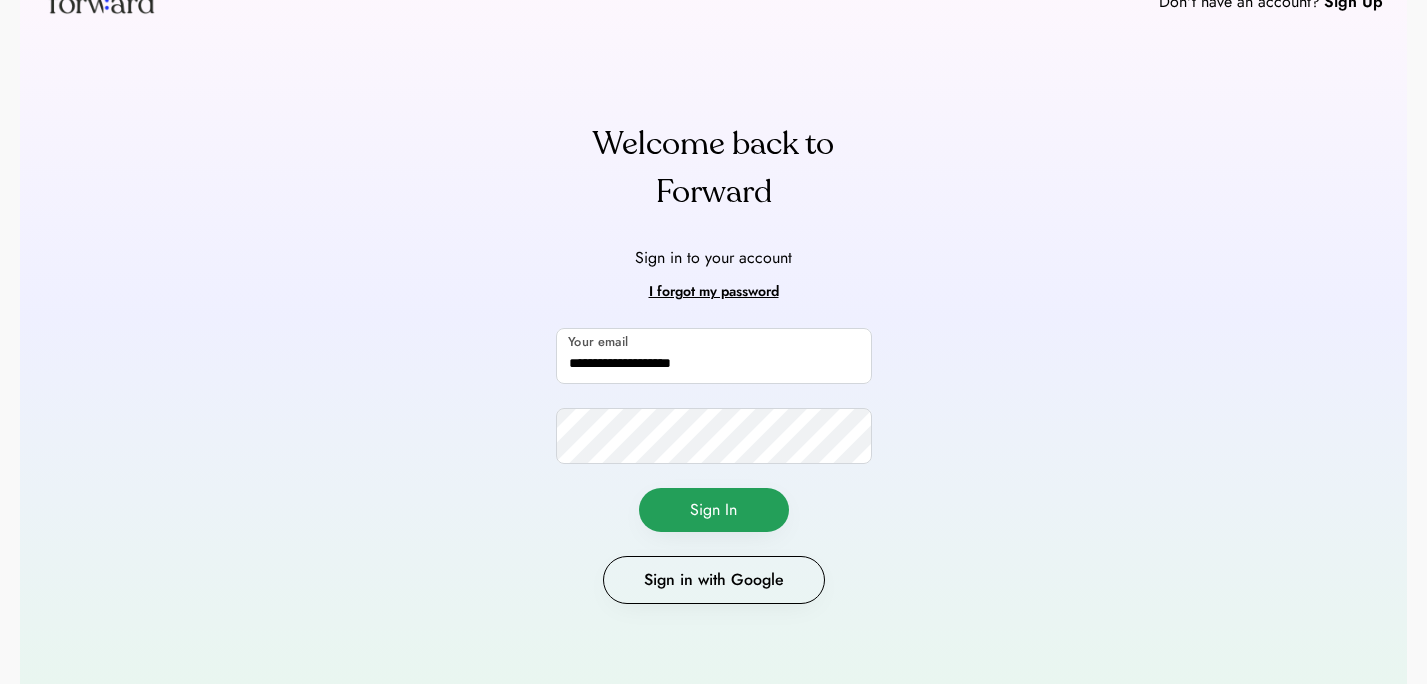 click on "Sign In" at bounding box center [714, 510] 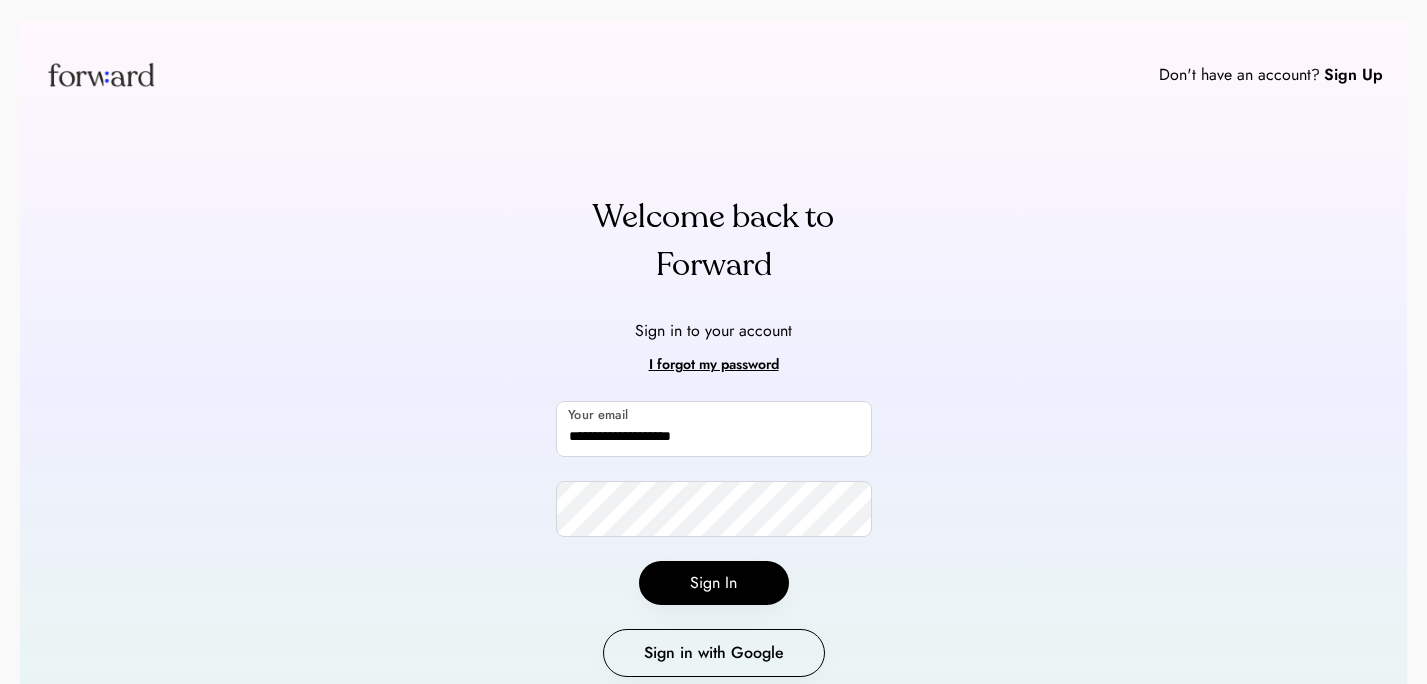 scroll, scrollTop: 73, scrollLeft: 0, axis: vertical 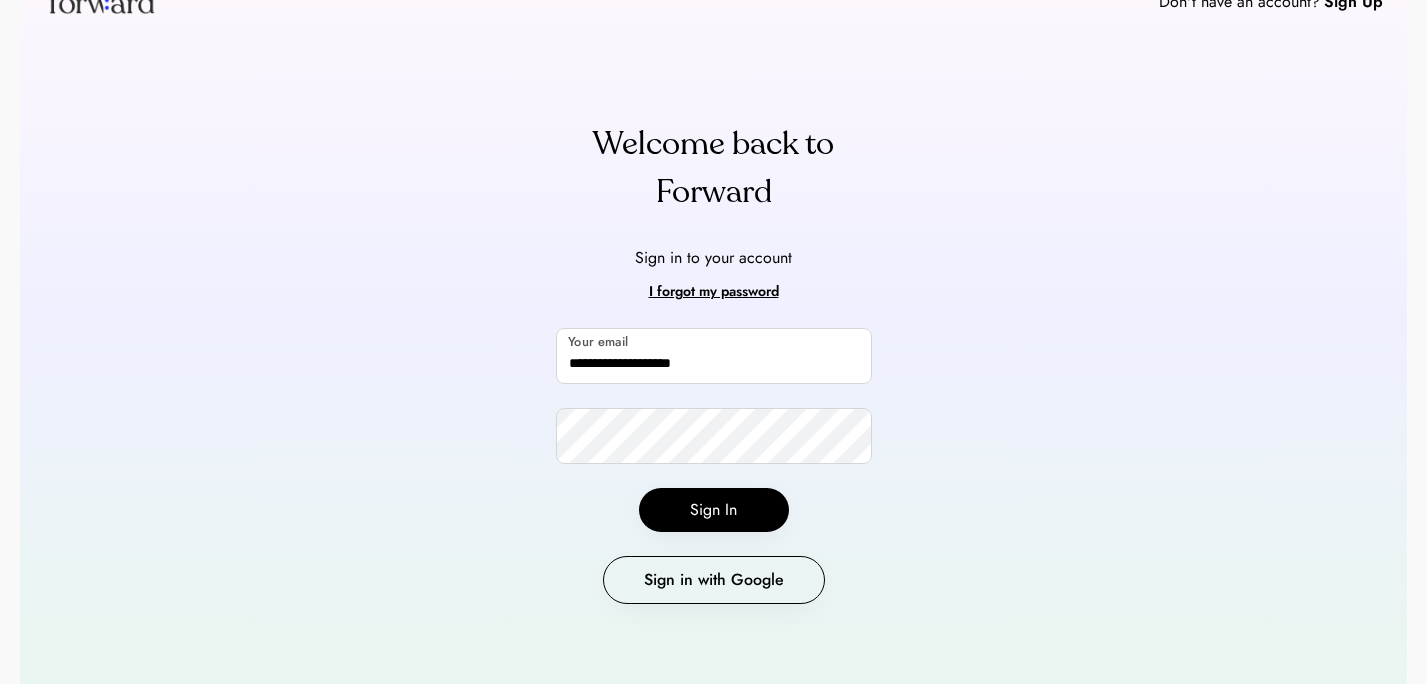 click on "Sign in with Google" at bounding box center [714, 580] 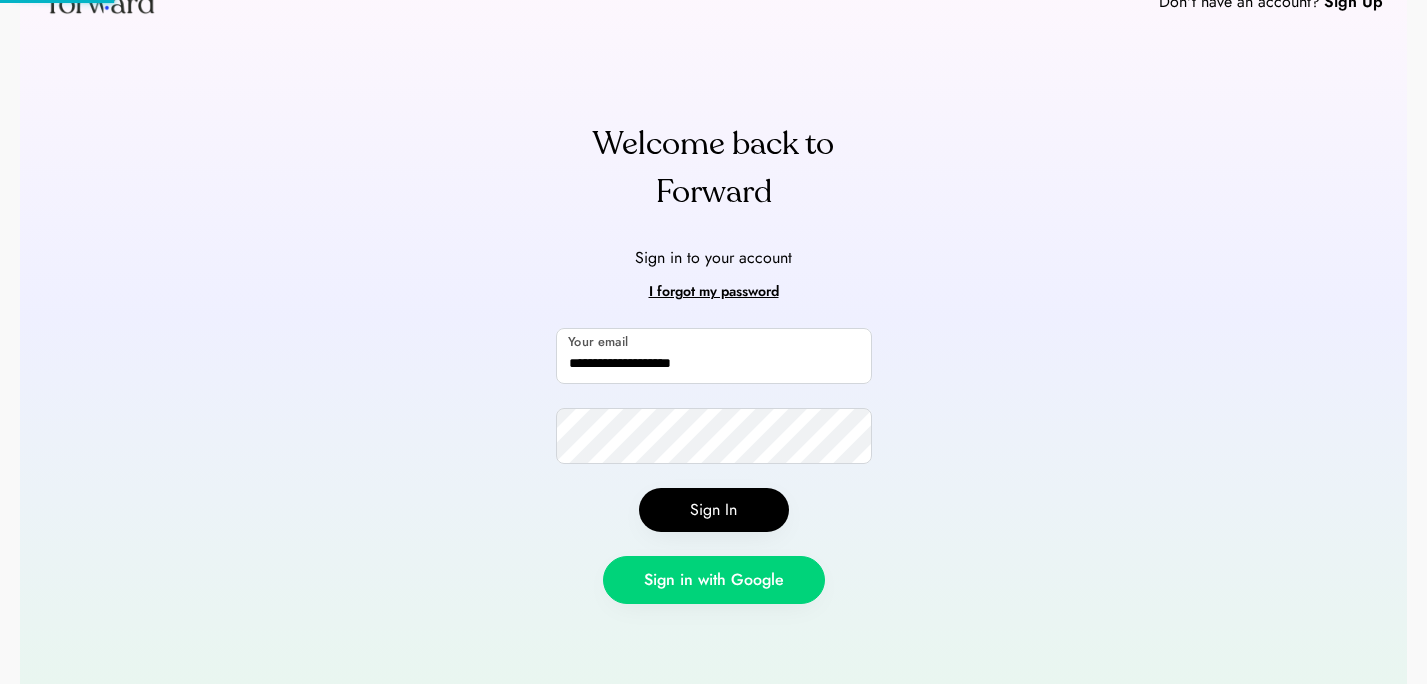 click on "Sign in with Google" at bounding box center (714, 580) 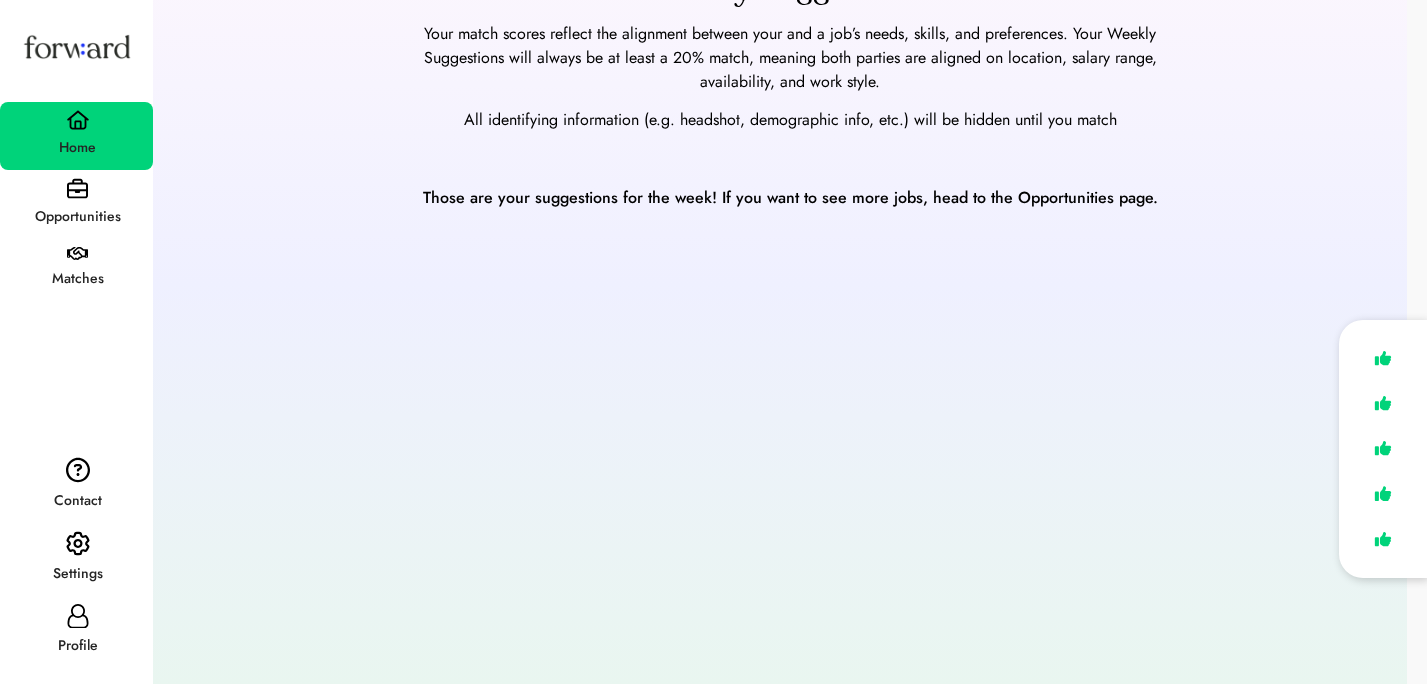 scroll, scrollTop: 0, scrollLeft: 0, axis: both 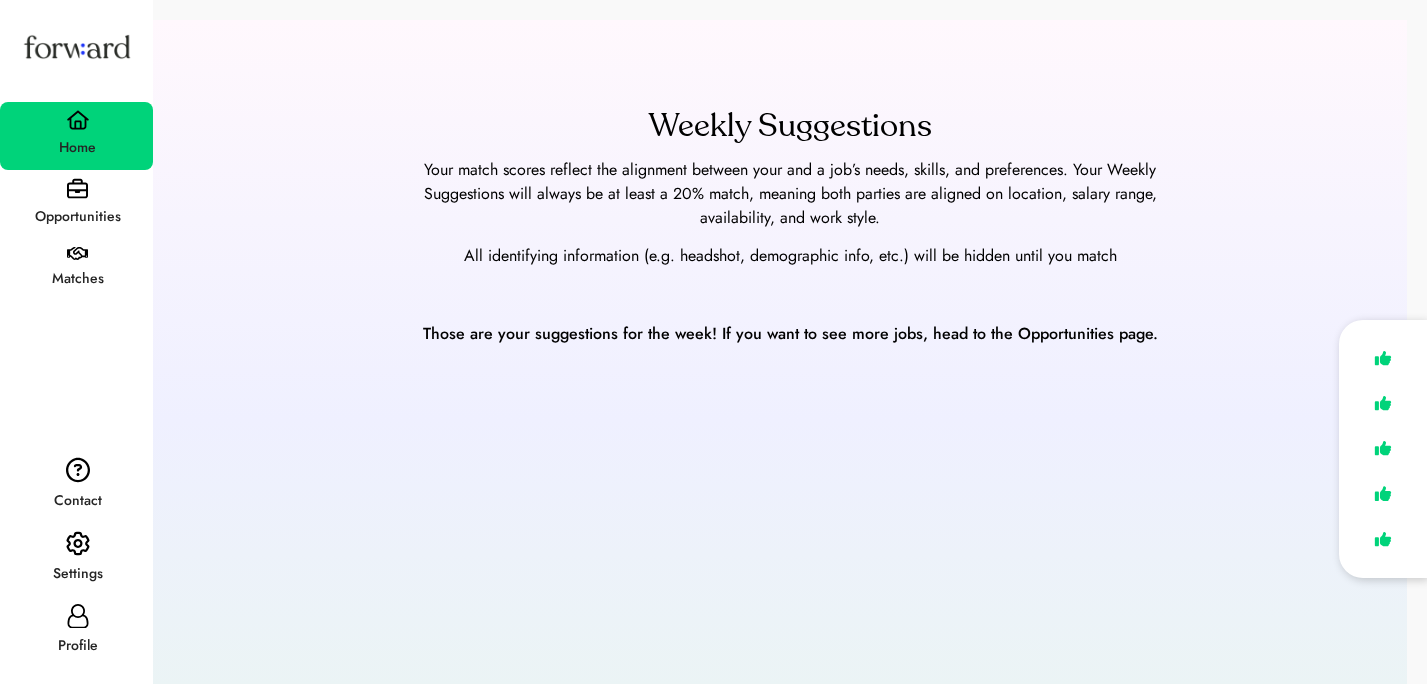 click on "Opportunities" at bounding box center (77, 217) 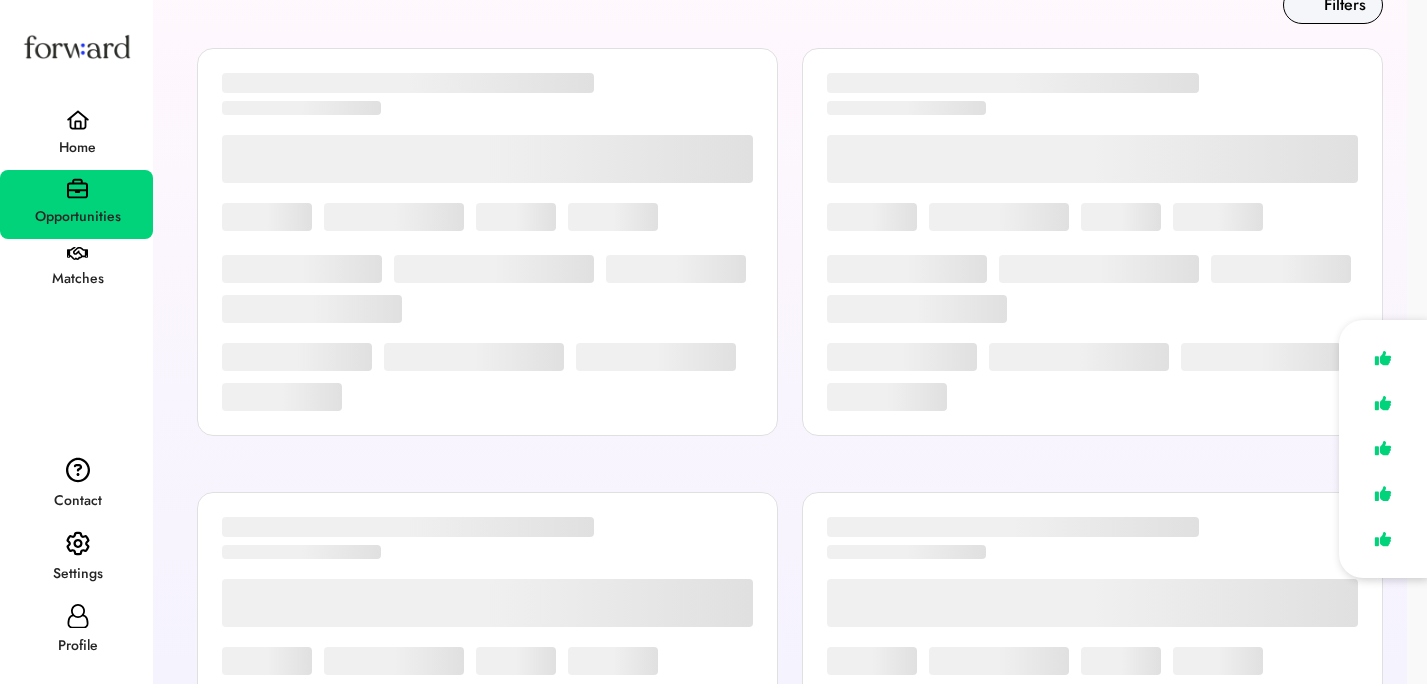 scroll, scrollTop: 78, scrollLeft: 0, axis: vertical 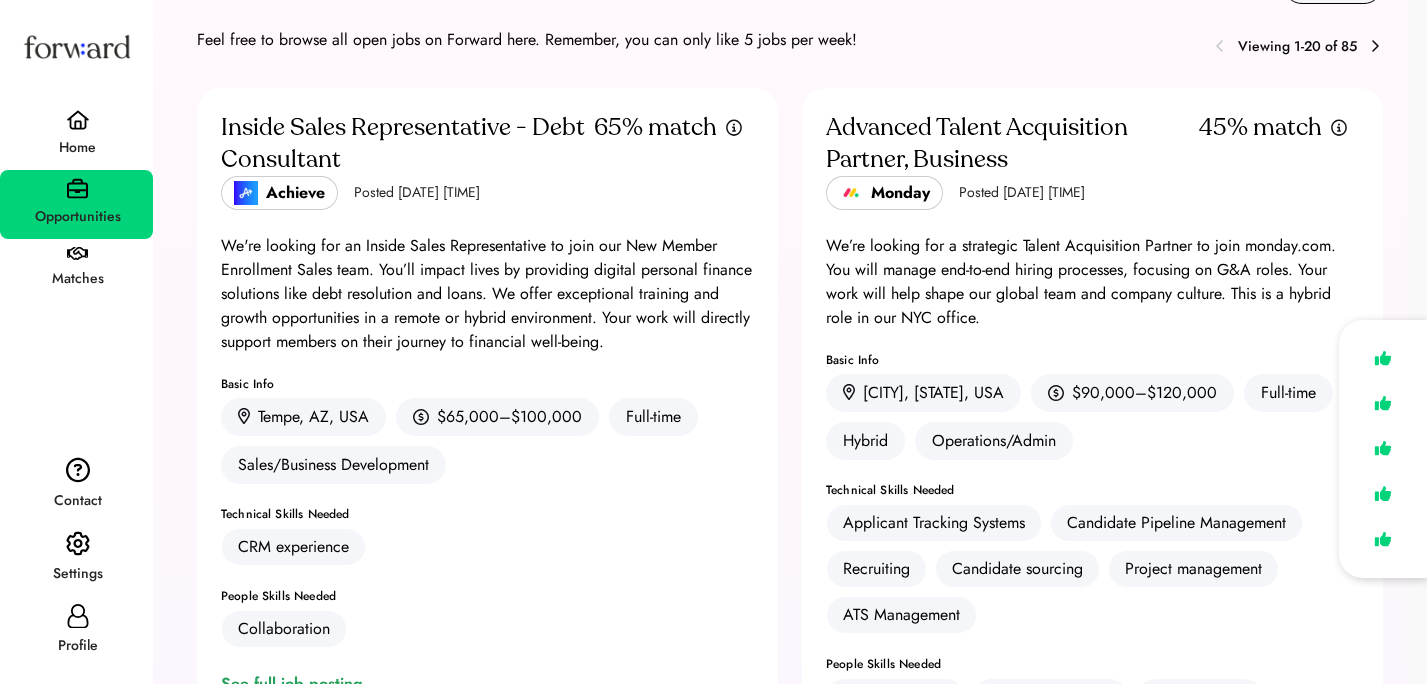 click on "Matches" at bounding box center (77, 279) 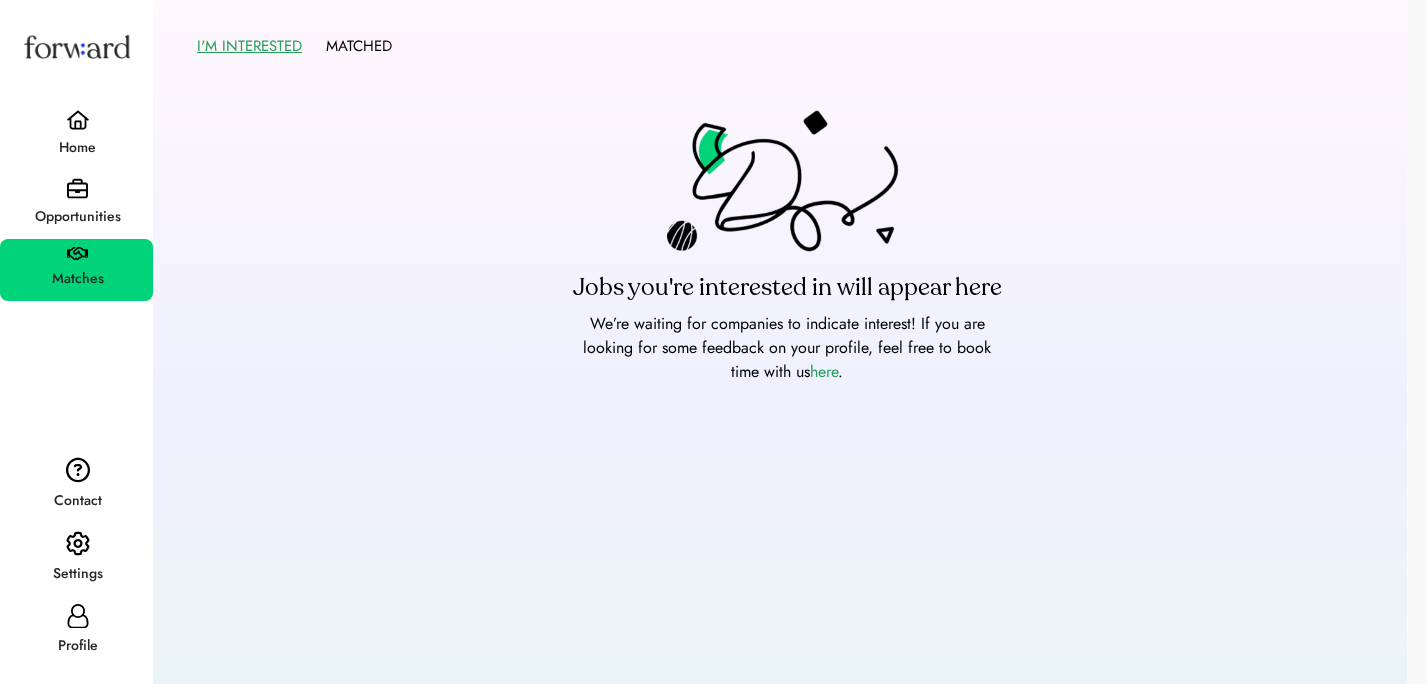 scroll, scrollTop: 0, scrollLeft: 0, axis: both 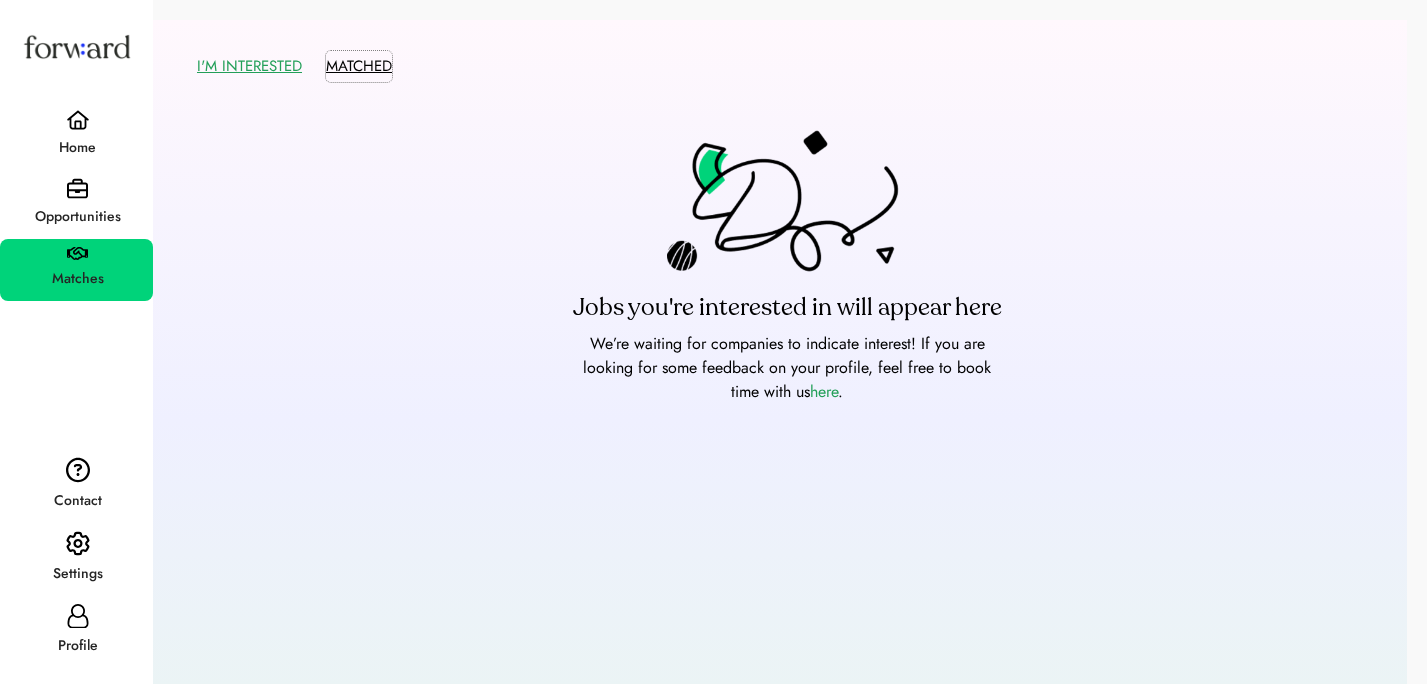 click on "MATCHED" at bounding box center (359, 66) 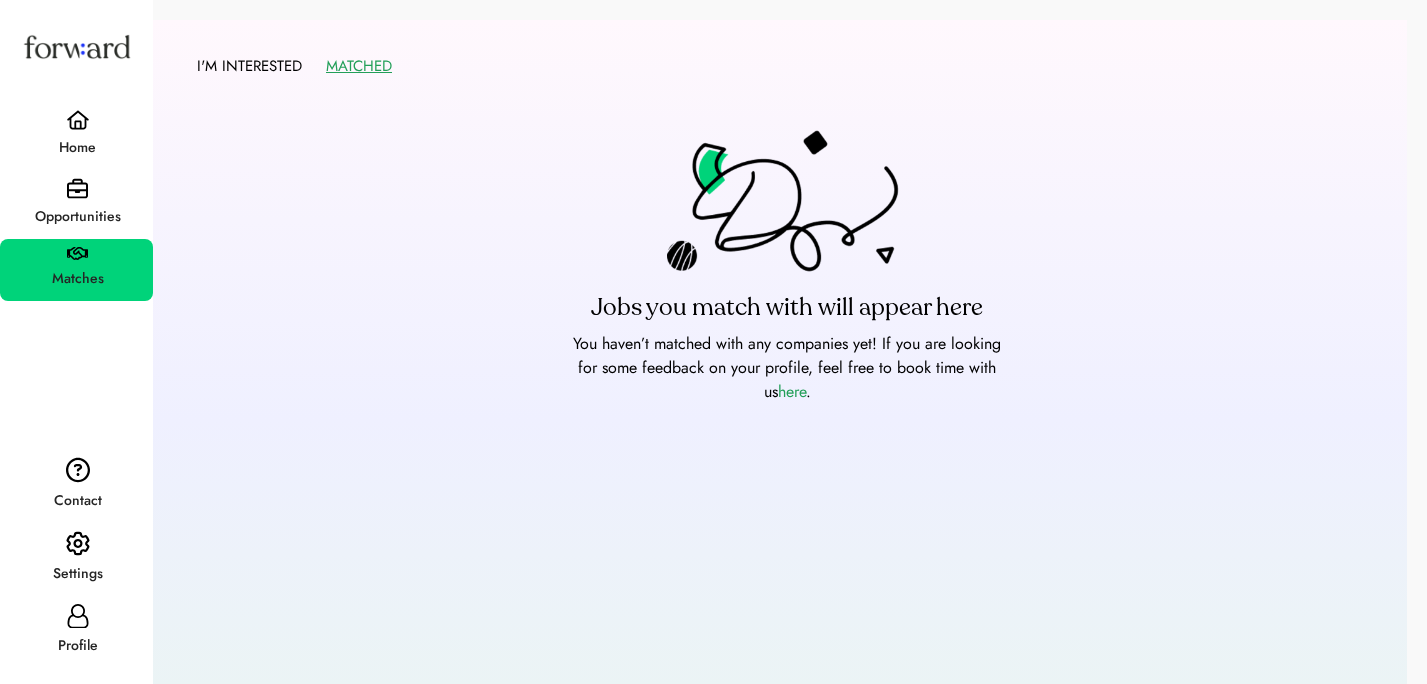 click on "I'M INTERESTED" at bounding box center [249, 66] 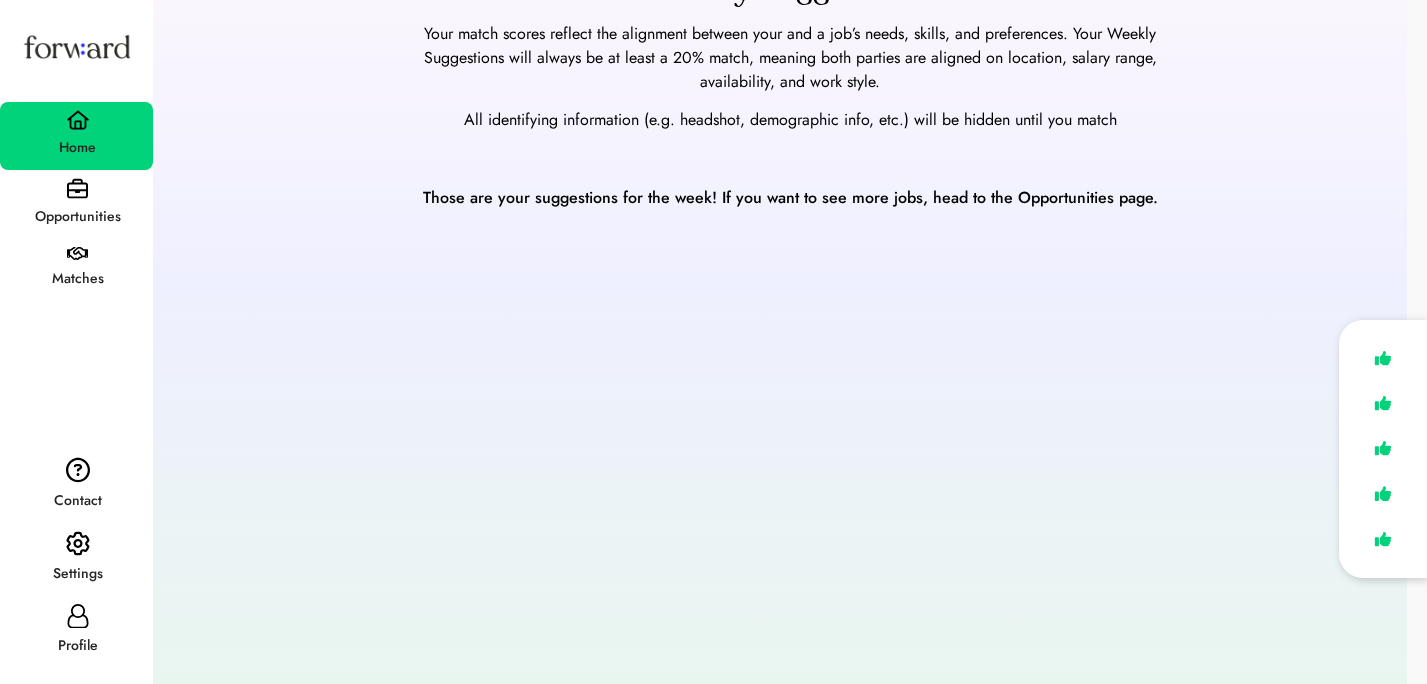 scroll, scrollTop: 0, scrollLeft: 0, axis: both 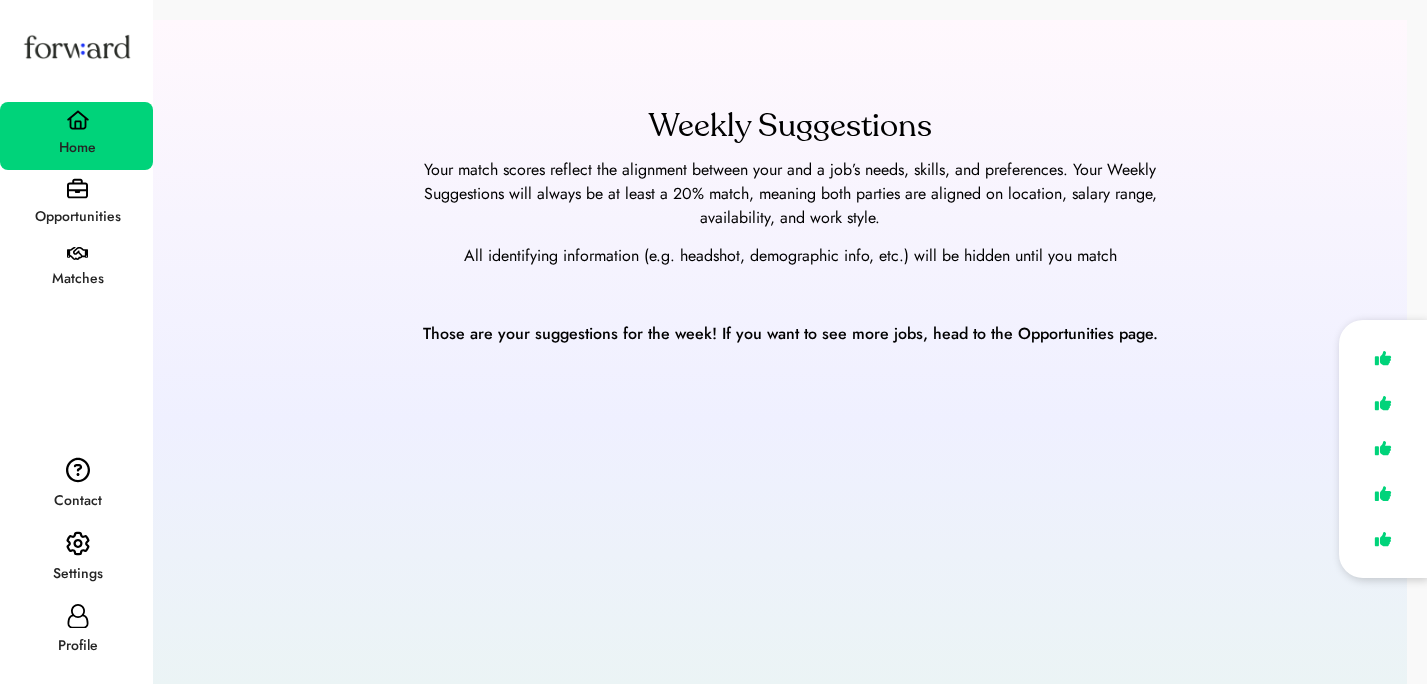 click on "Those are your suggestions for the week! If you want to see more jobs, head to the Opportunities page." at bounding box center (790, 334) 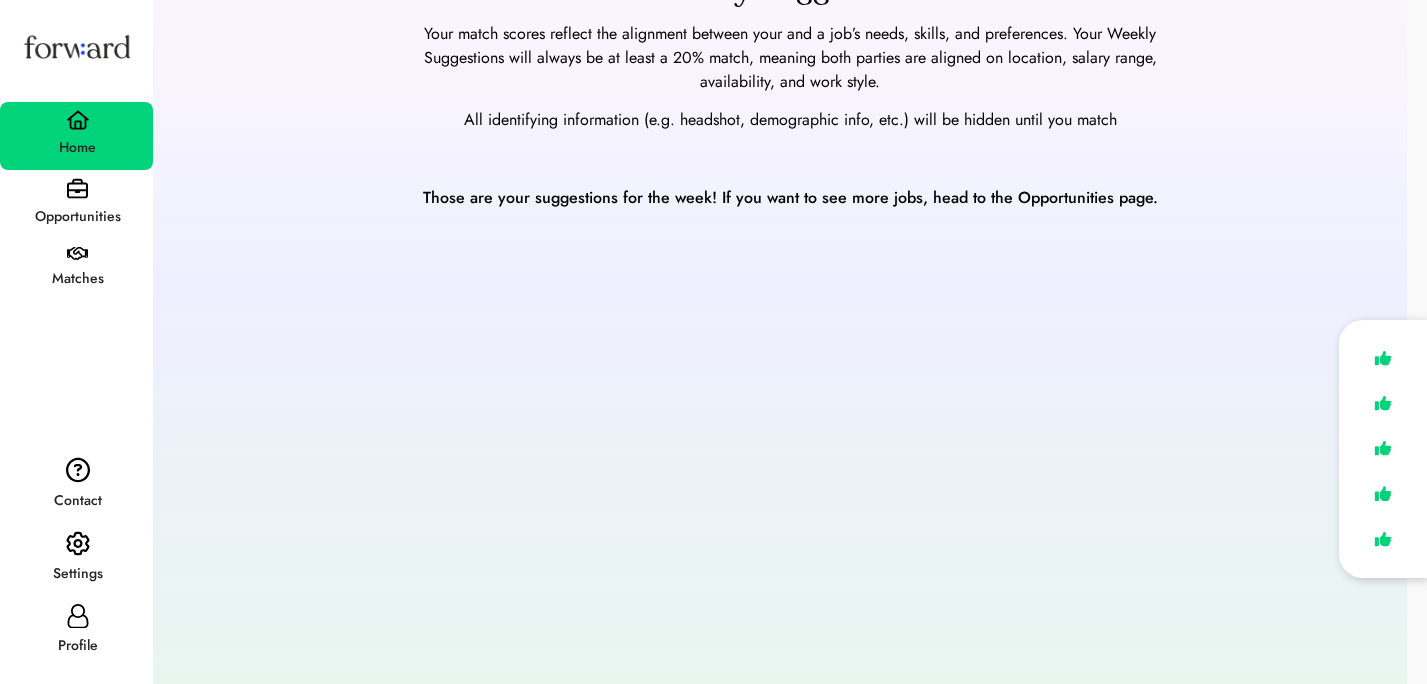 scroll, scrollTop: 0, scrollLeft: 0, axis: both 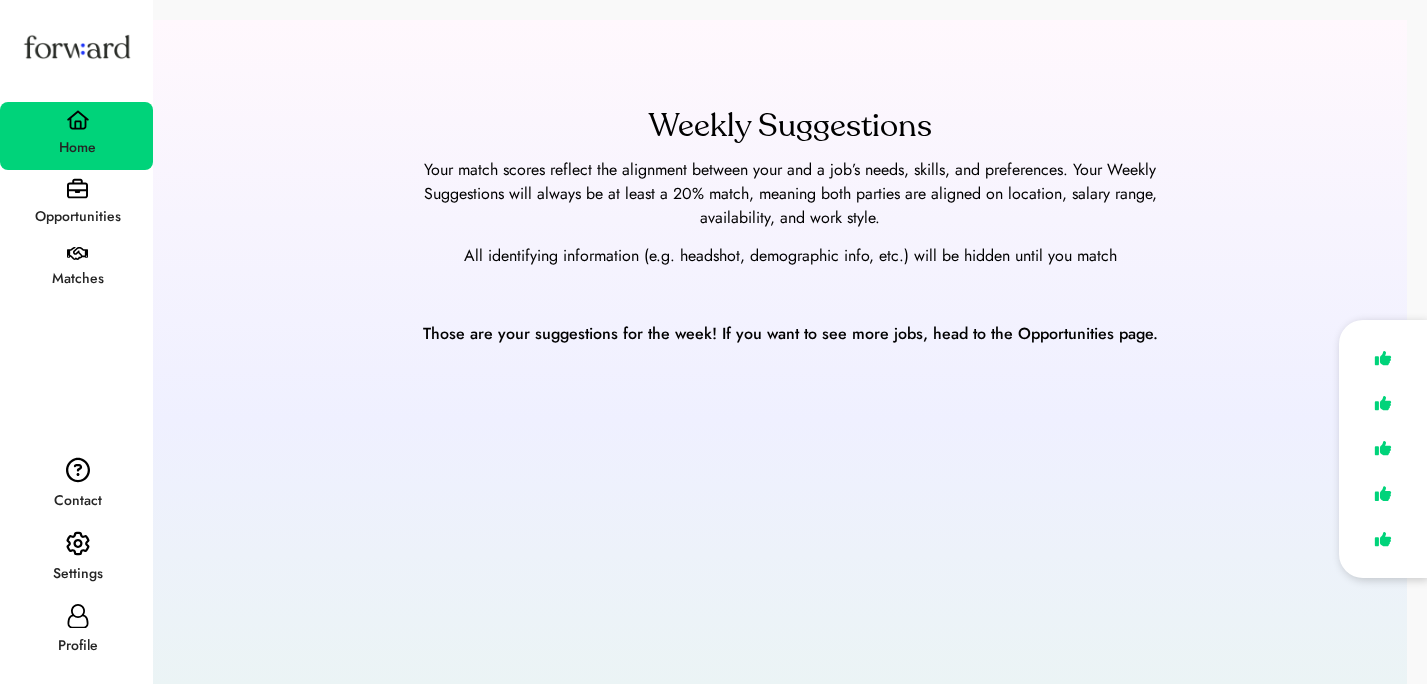 click on "Matches" at bounding box center [77, 279] 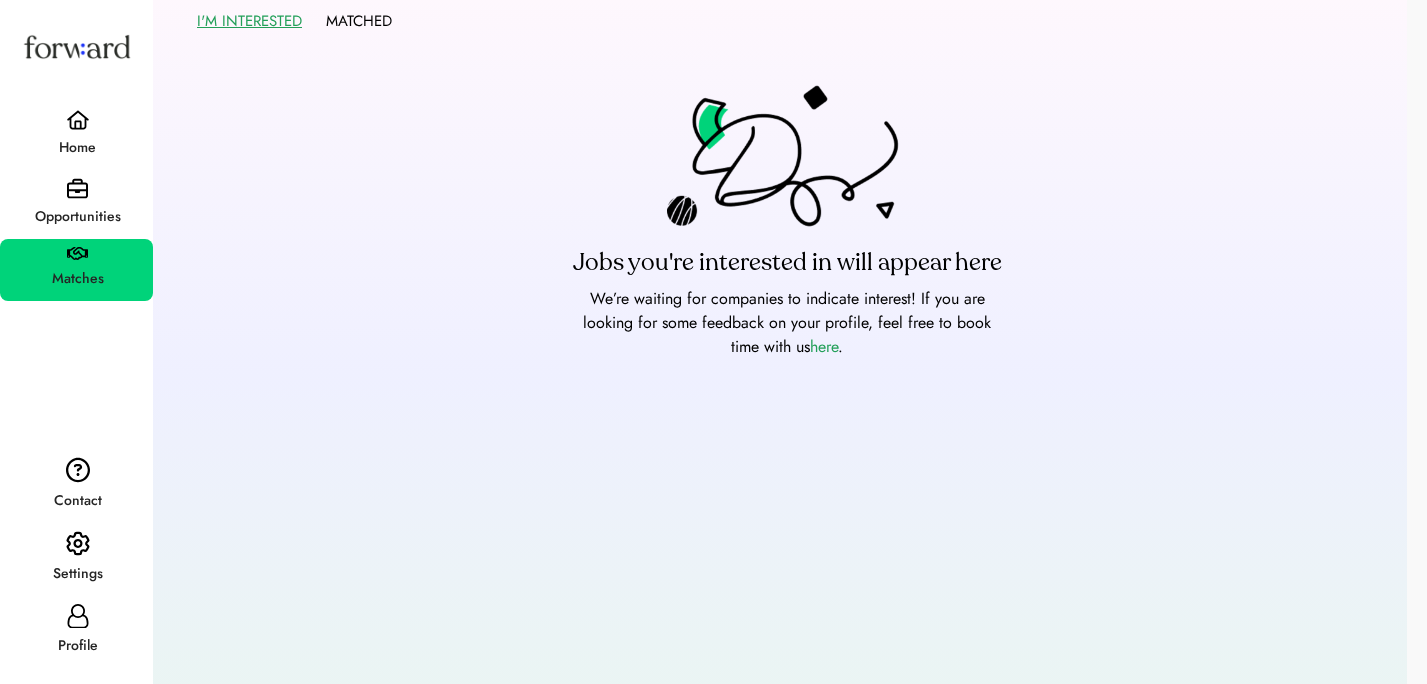 scroll, scrollTop: 78, scrollLeft: 0, axis: vertical 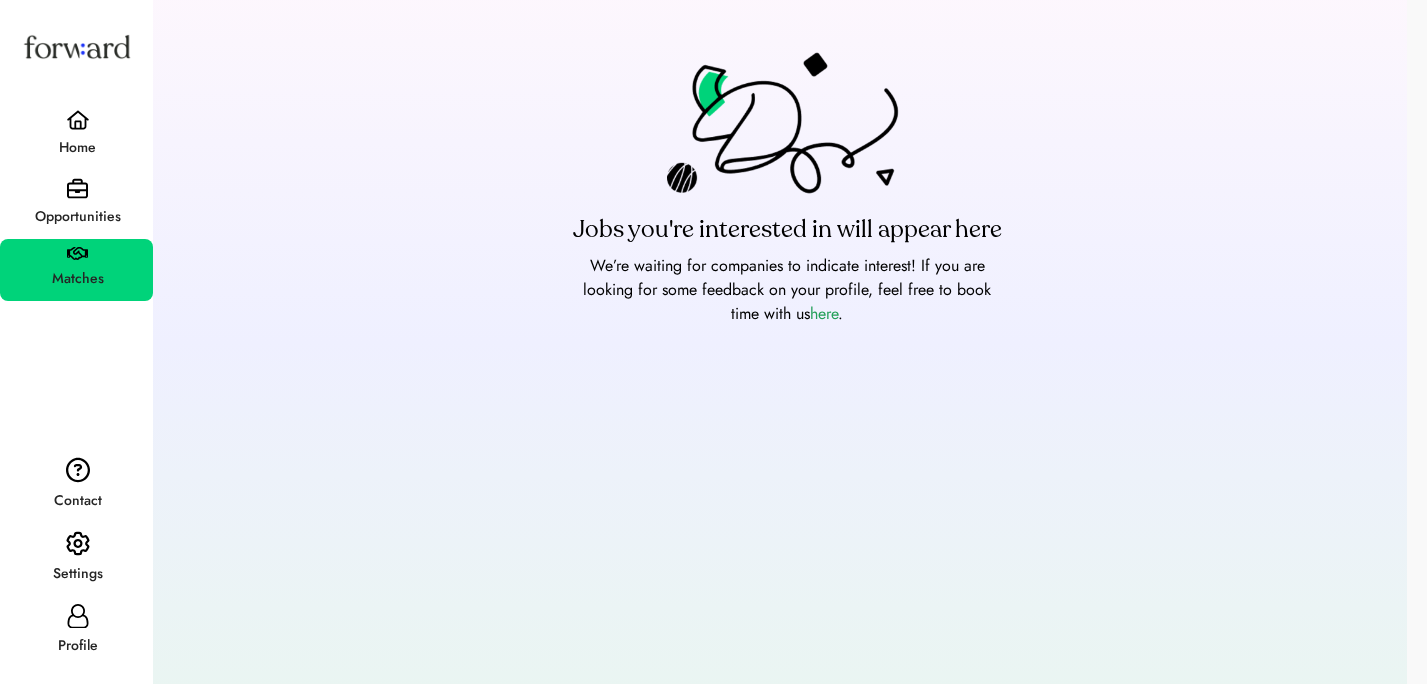 click on "Opportunities" at bounding box center (77, 217) 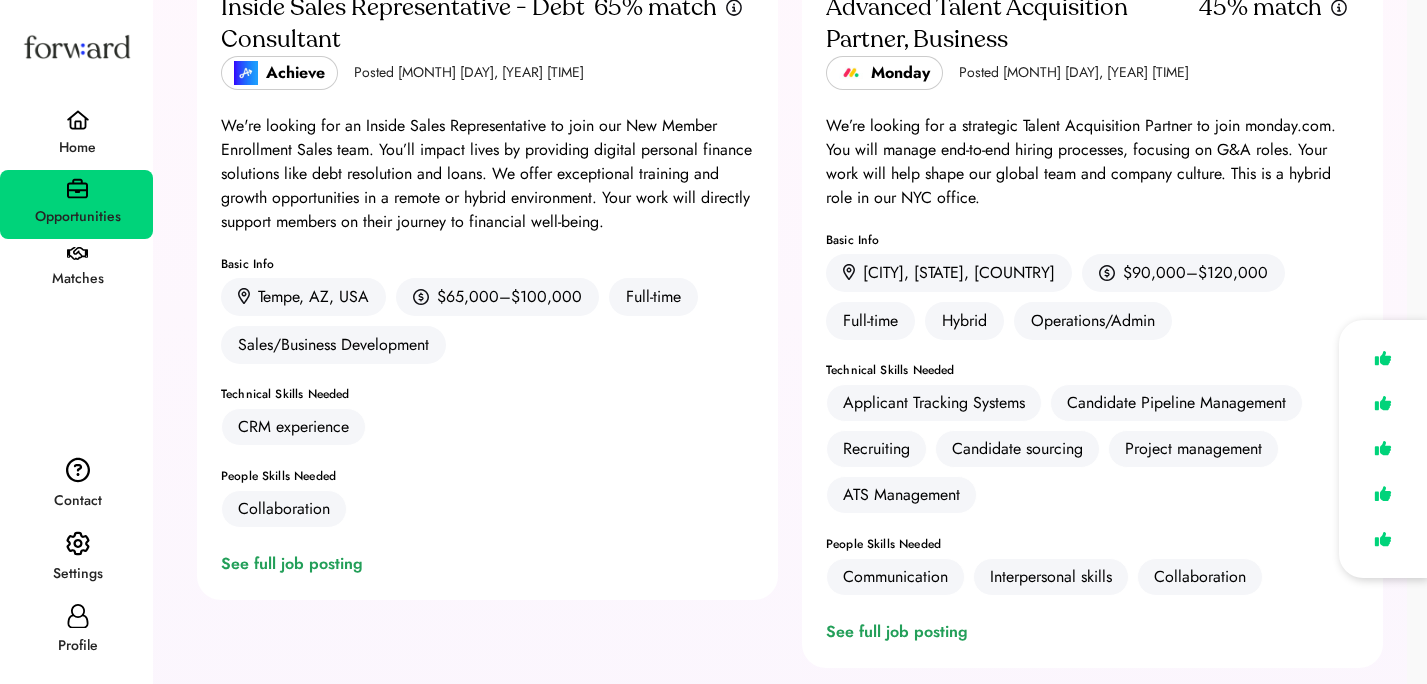 scroll, scrollTop: 203, scrollLeft: 0, axis: vertical 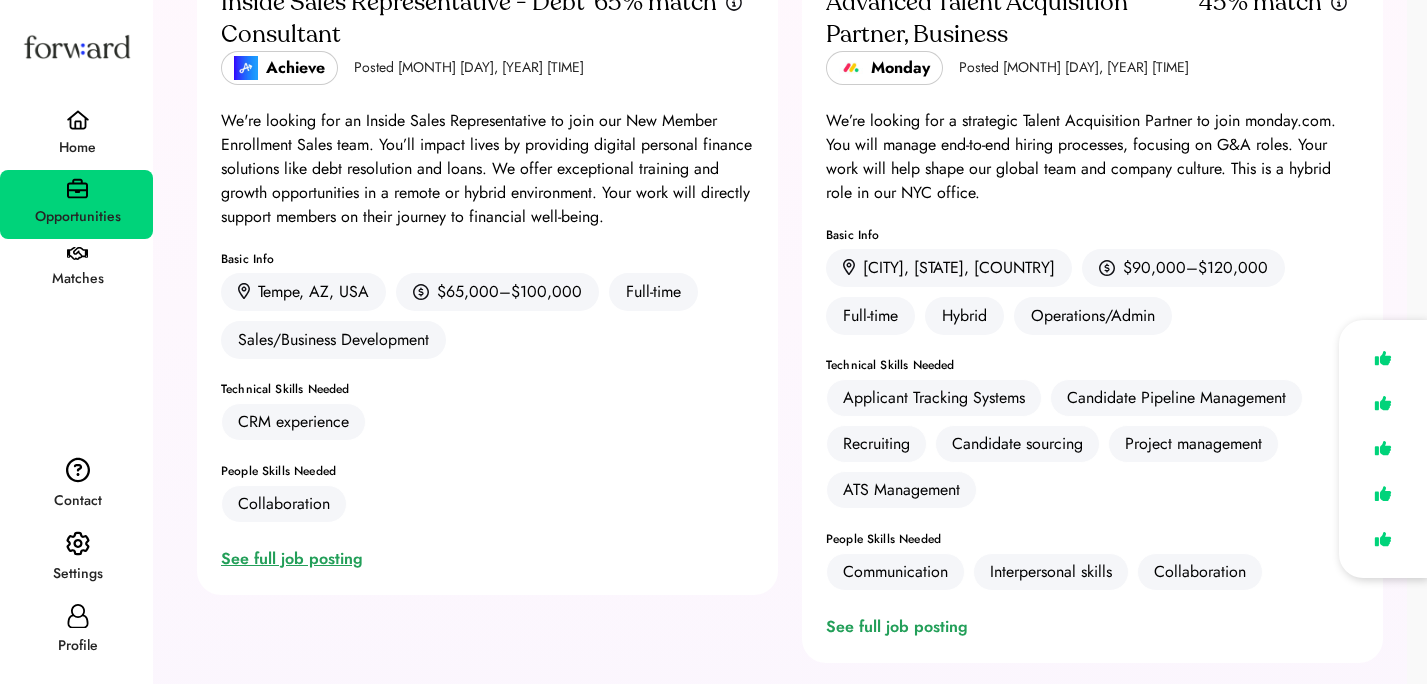 click on "See full job posting" at bounding box center [296, 559] 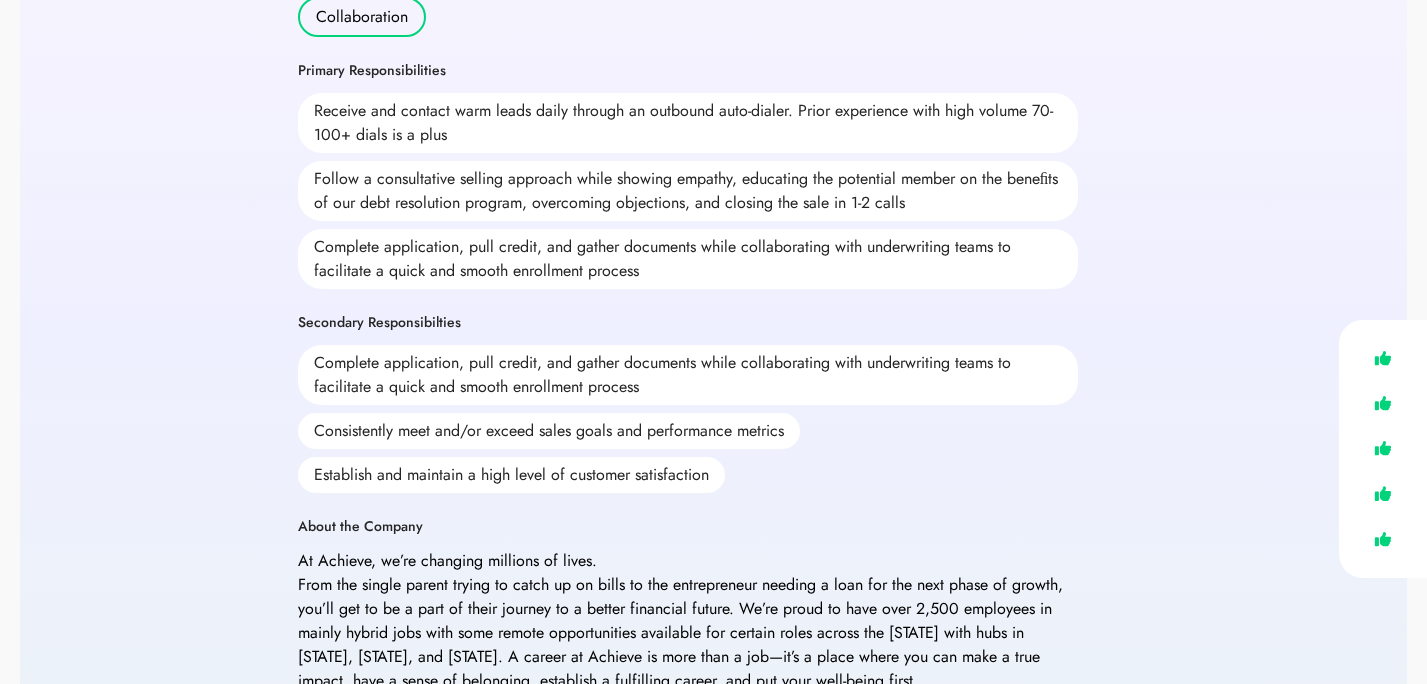 scroll, scrollTop: 566, scrollLeft: 0, axis: vertical 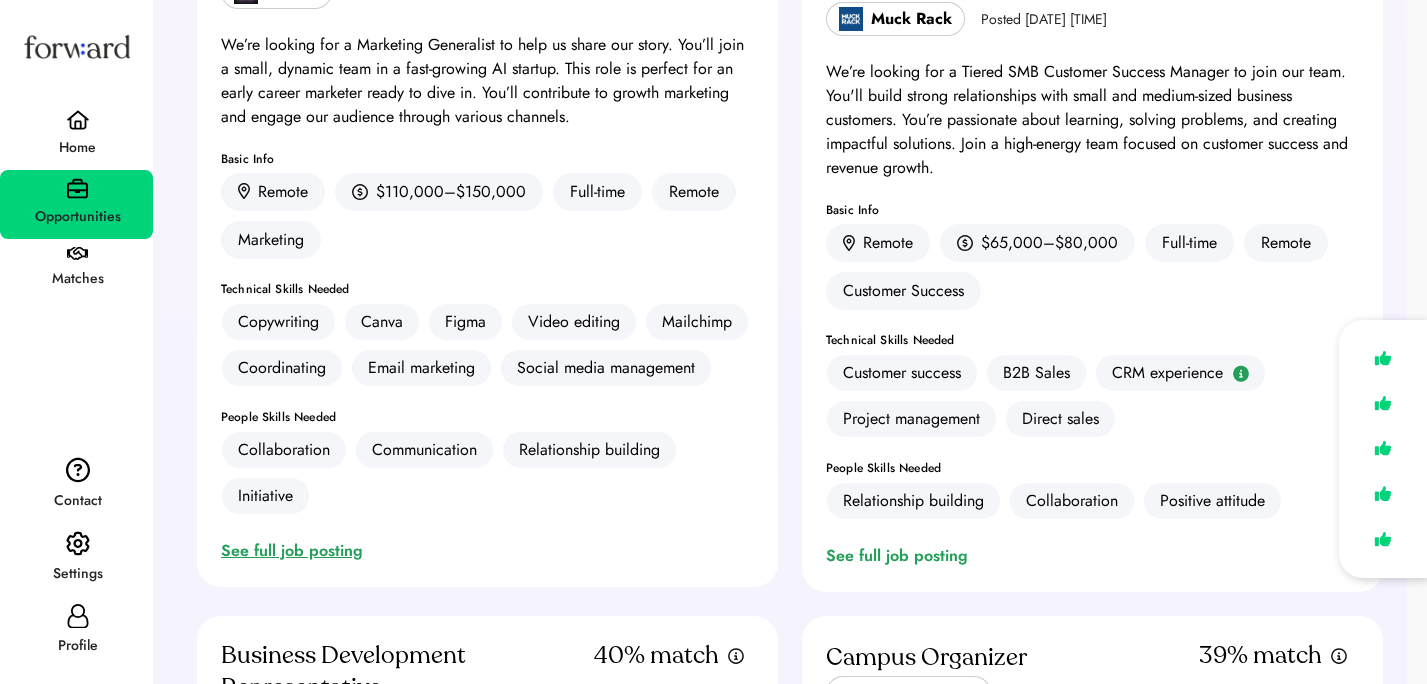 click on "See full job posting" at bounding box center (296, 551) 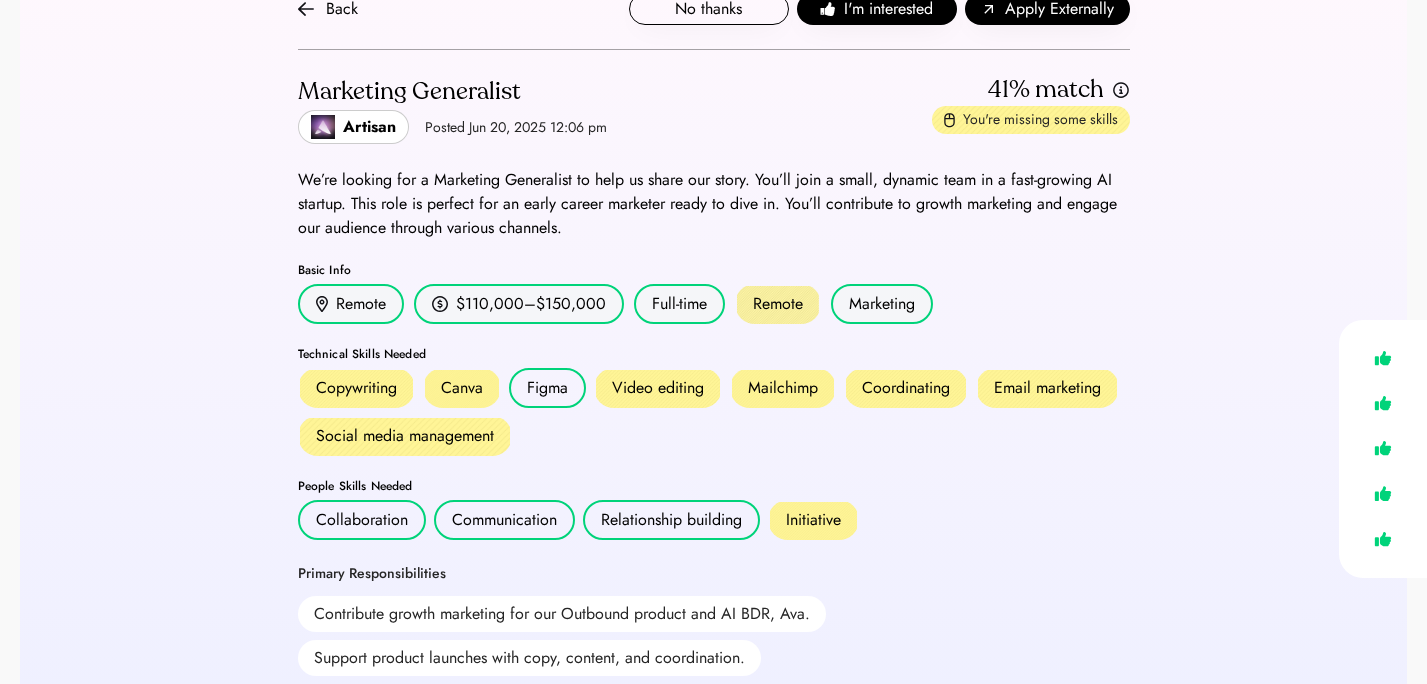scroll, scrollTop: 130, scrollLeft: 0, axis: vertical 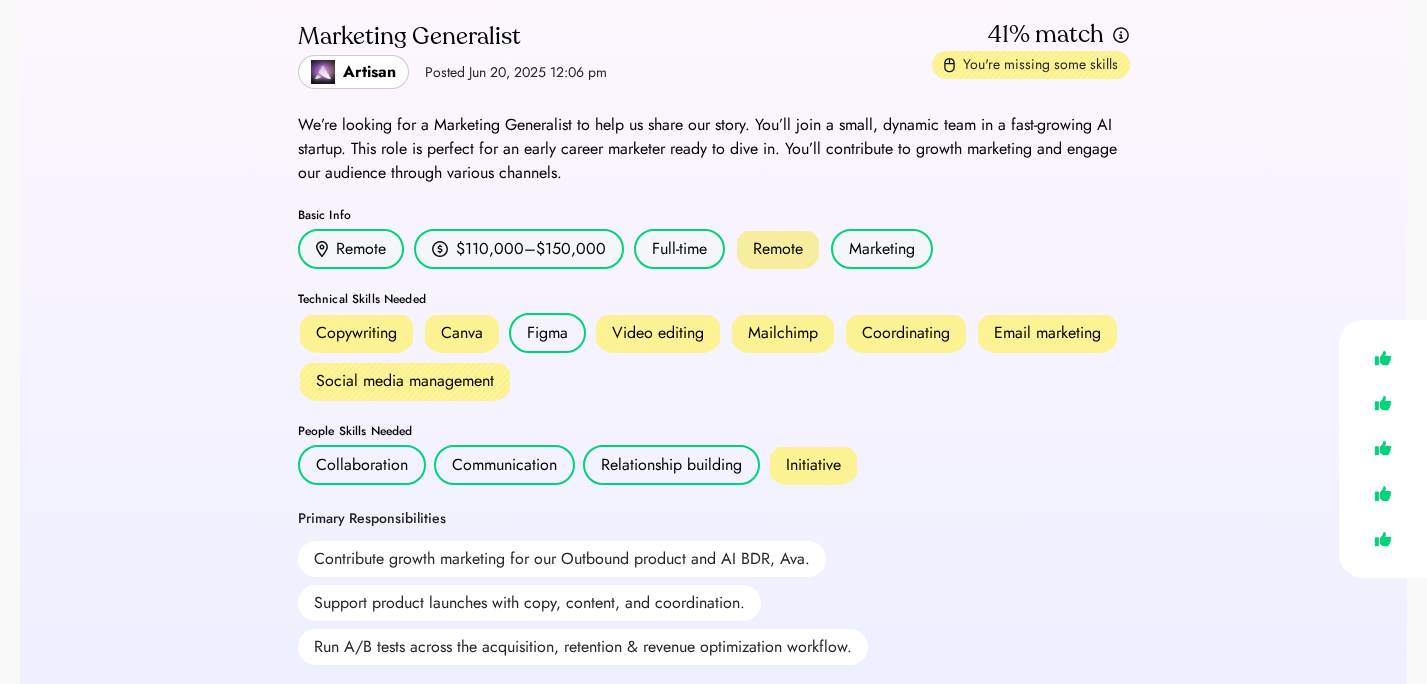 click on "Copywriting" at bounding box center (356, 333) 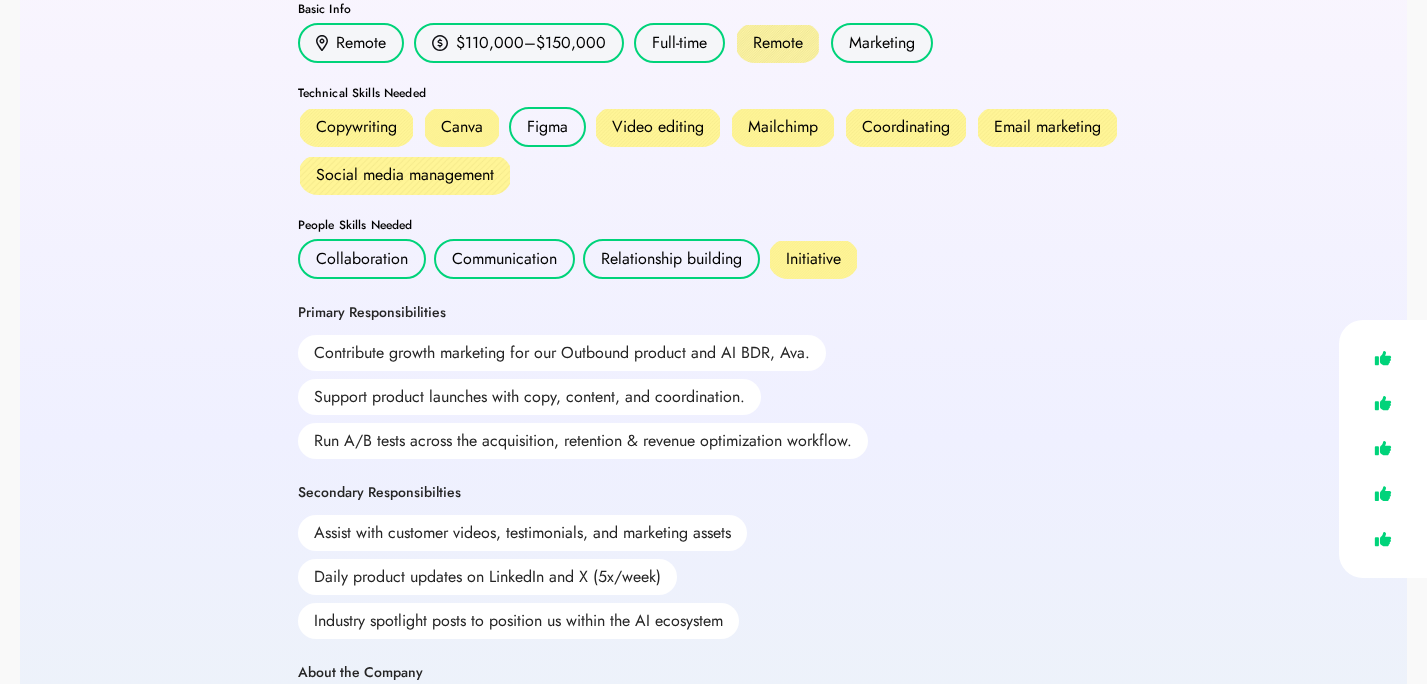 scroll, scrollTop: 0, scrollLeft: 0, axis: both 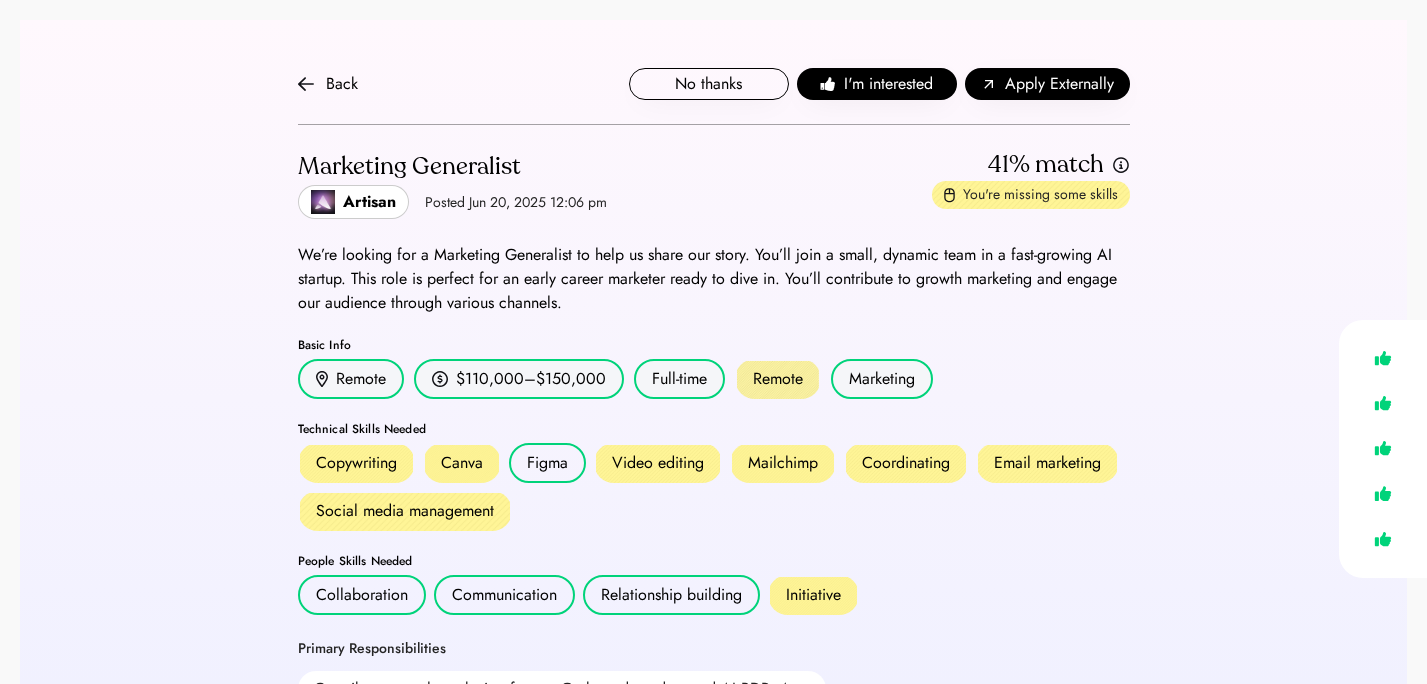click on "Artisan" at bounding box center (369, 202) 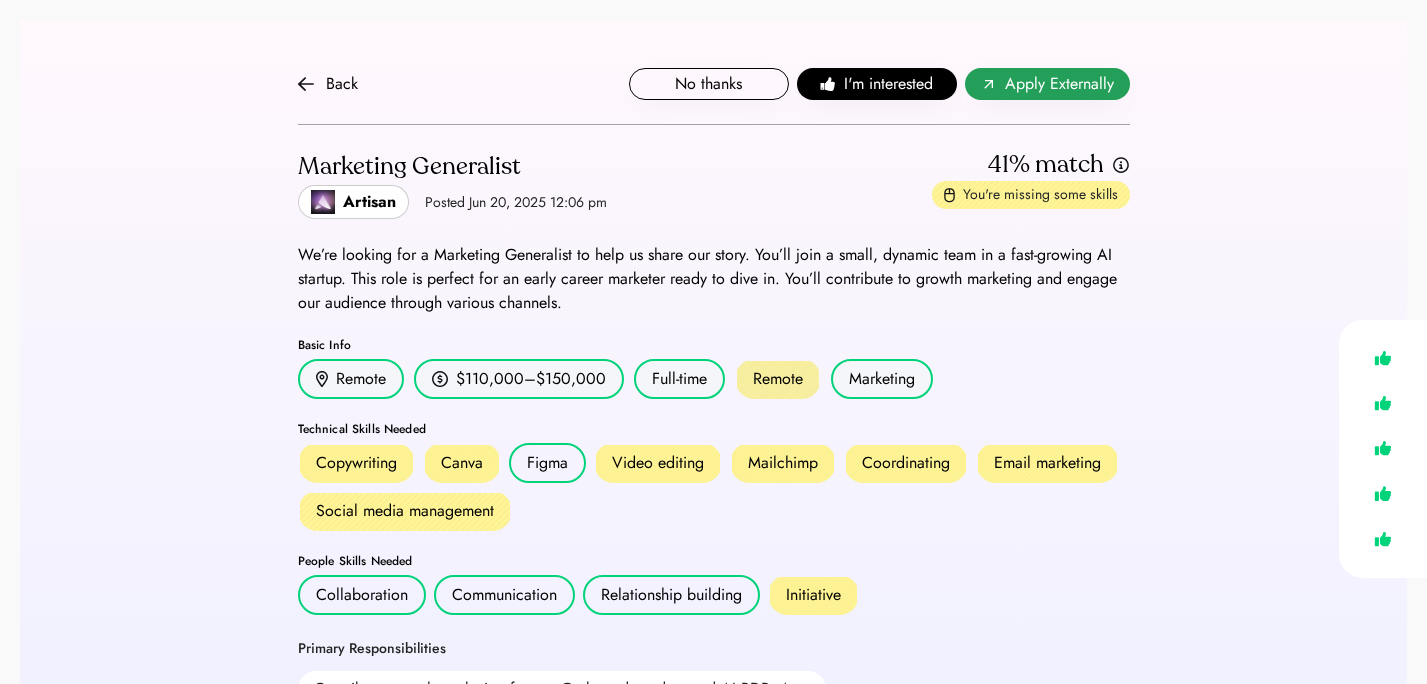 click on "Apply Externally" at bounding box center [1059, 84] 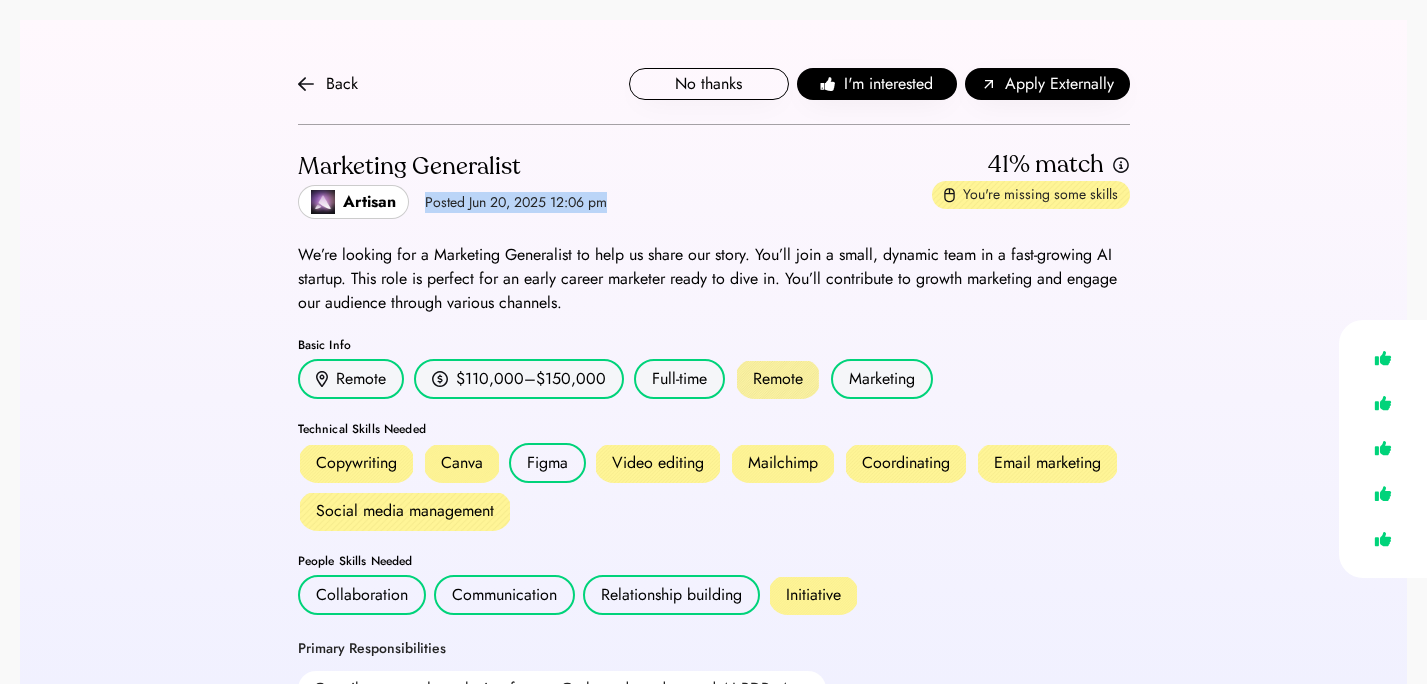 drag, startPoint x: 427, startPoint y: 202, endPoint x: 676, endPoint y: 202, distance: 249 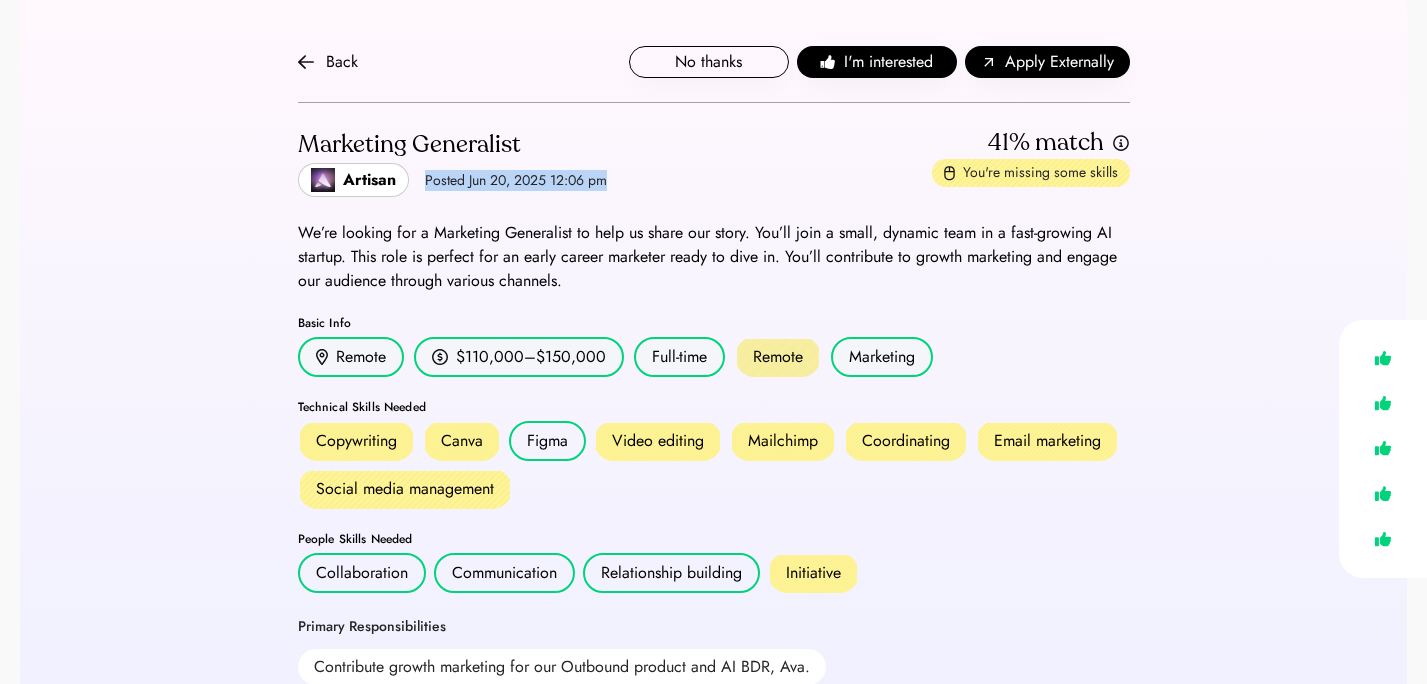 scroll, scrollTop: 9, scrollLeft: 0, axis: vertical 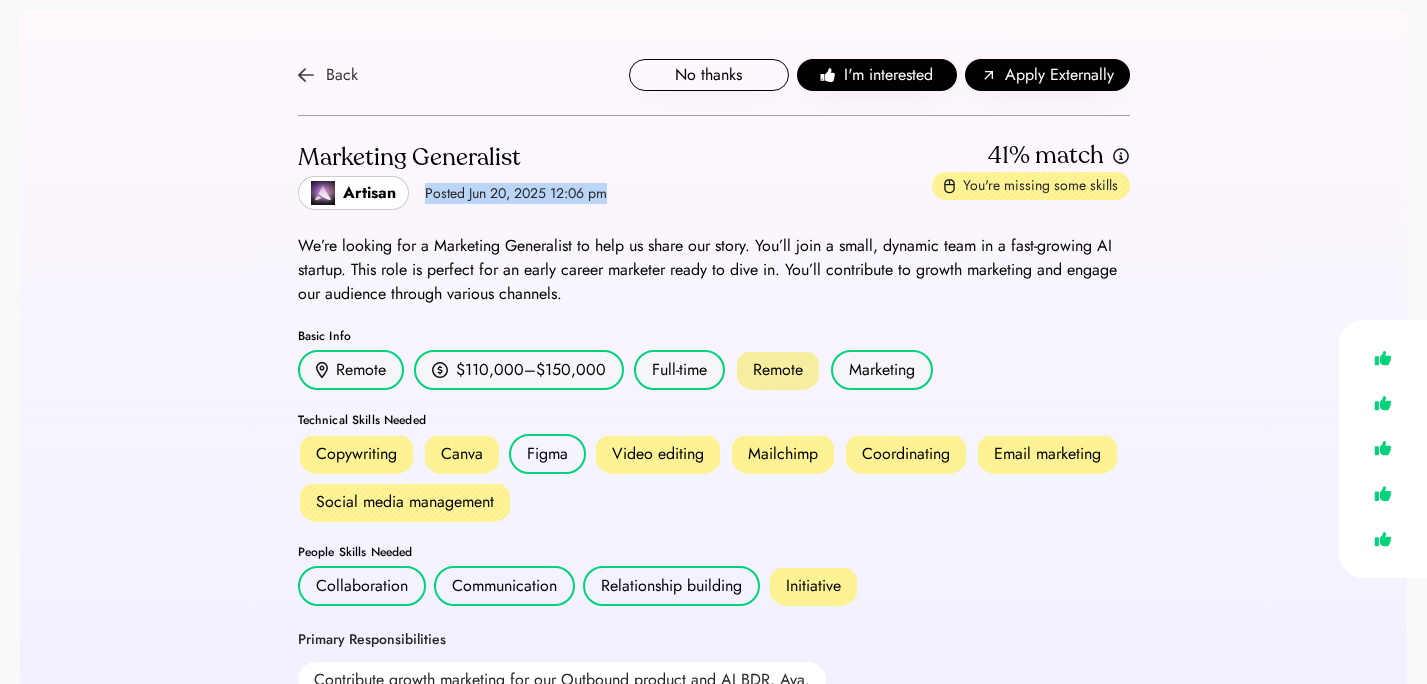 click at bounding box center [306, 75] 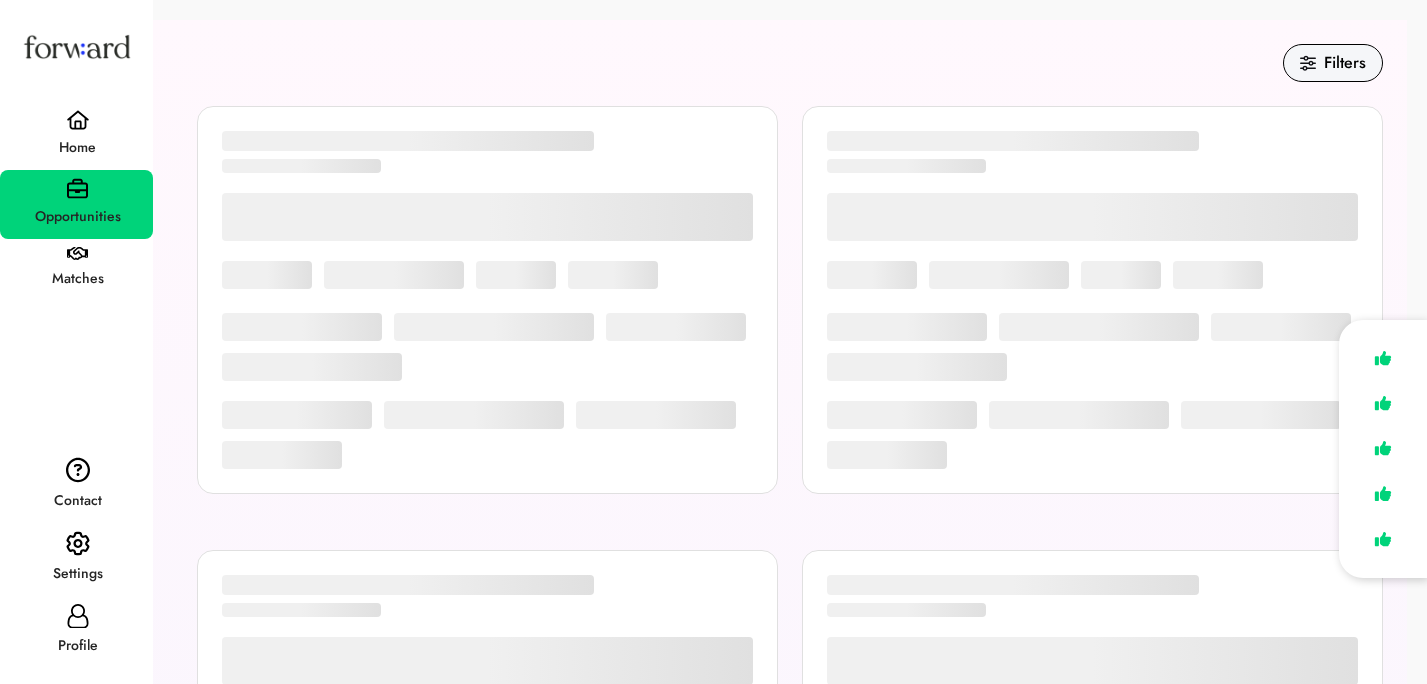 scroll, scrollTop: 166, scrollLeft: 0, axis: vertical 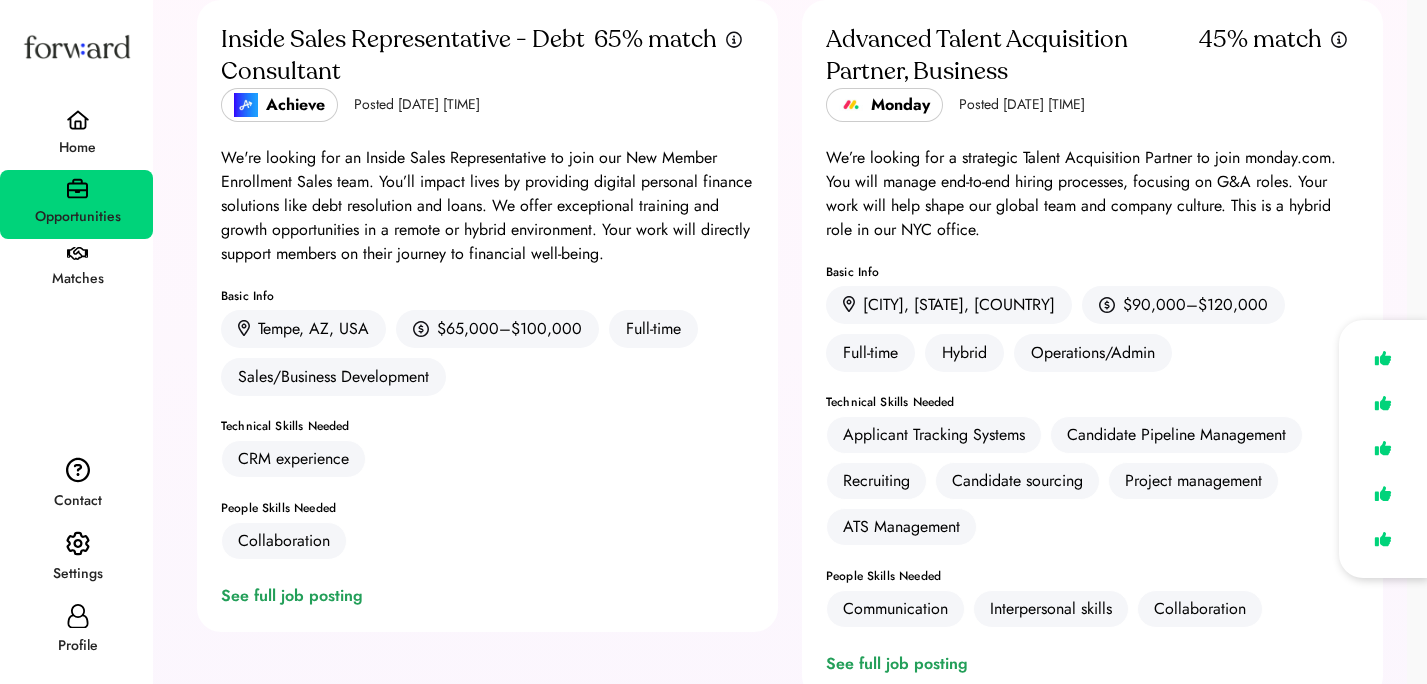 click on "Home" at bounding box center [76, 136] 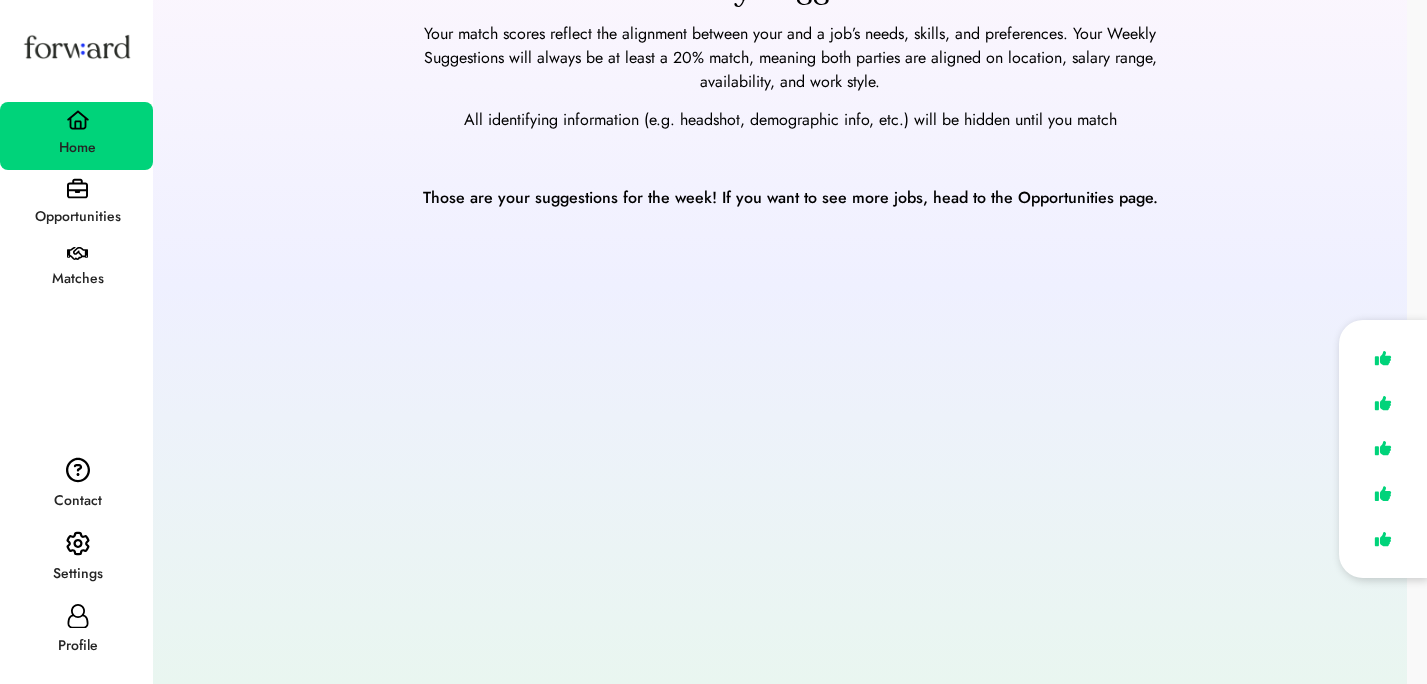 scroll, scrollTop: 0, scrollLeft: 0, axis: both 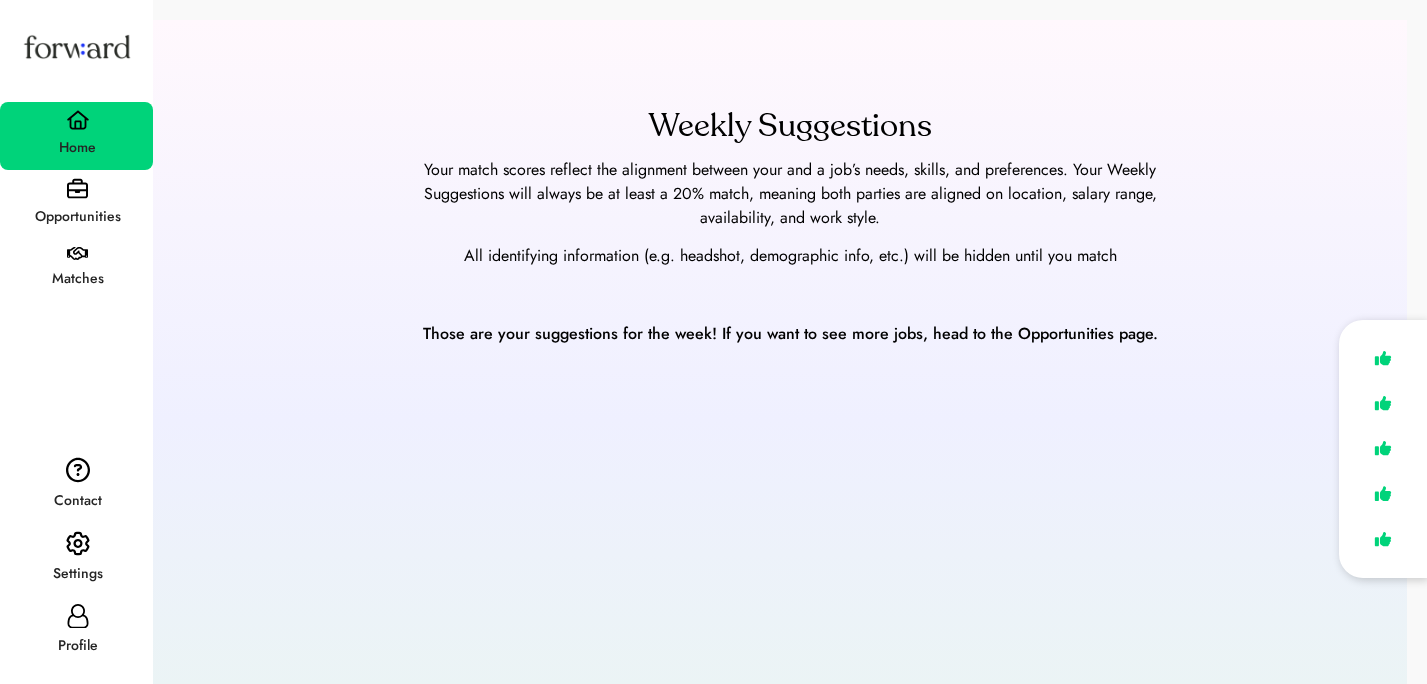 click on "Those are your suggestions for the week! If you want to see more jobs, head to the Opportunities page." at bounding box center [790, 334] 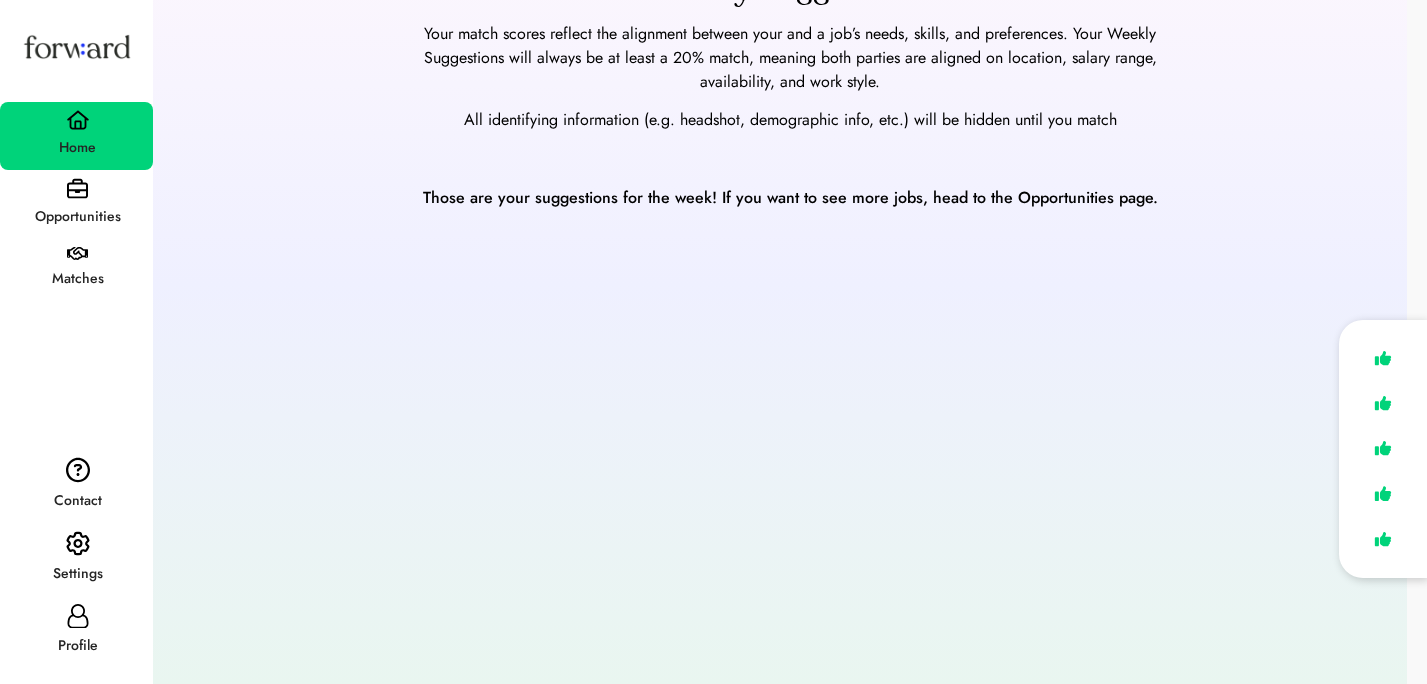 scroll, scrollTop: 0, scrollLeft: 0, axis: both 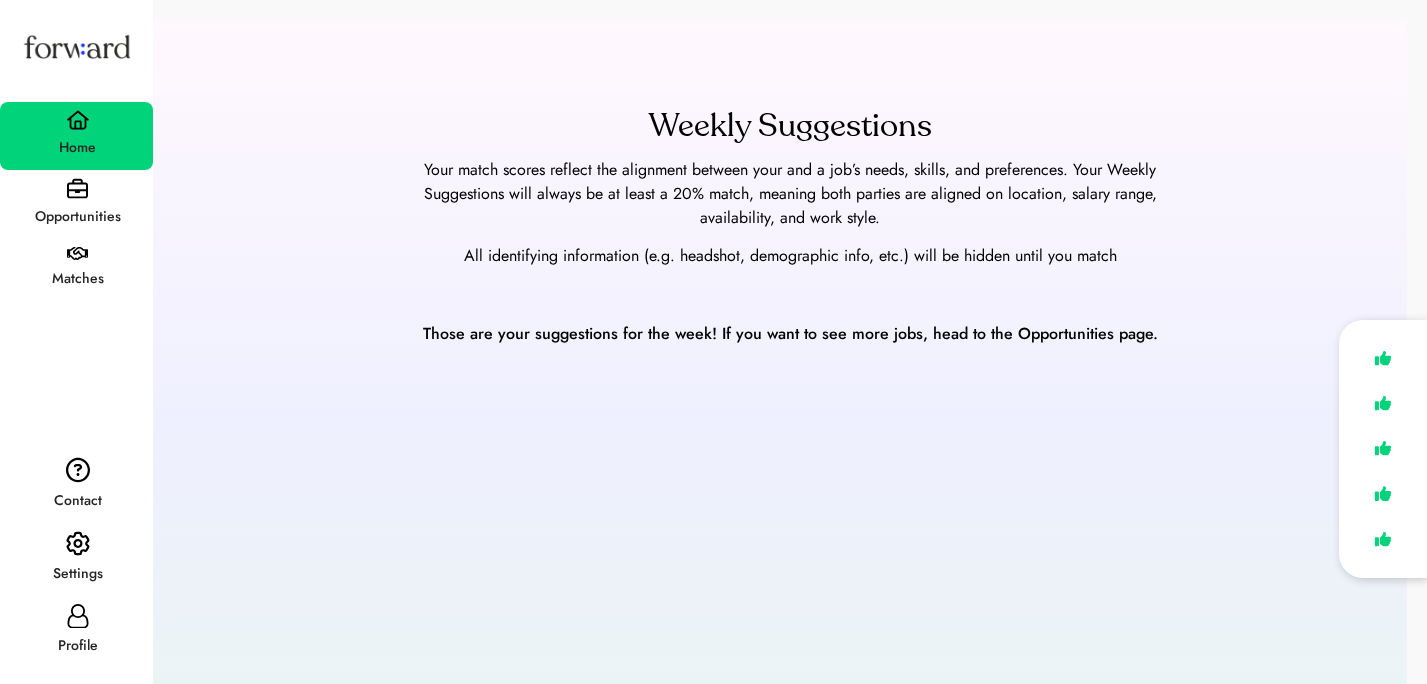 click on "Matches" at bounding box center (77, 279) 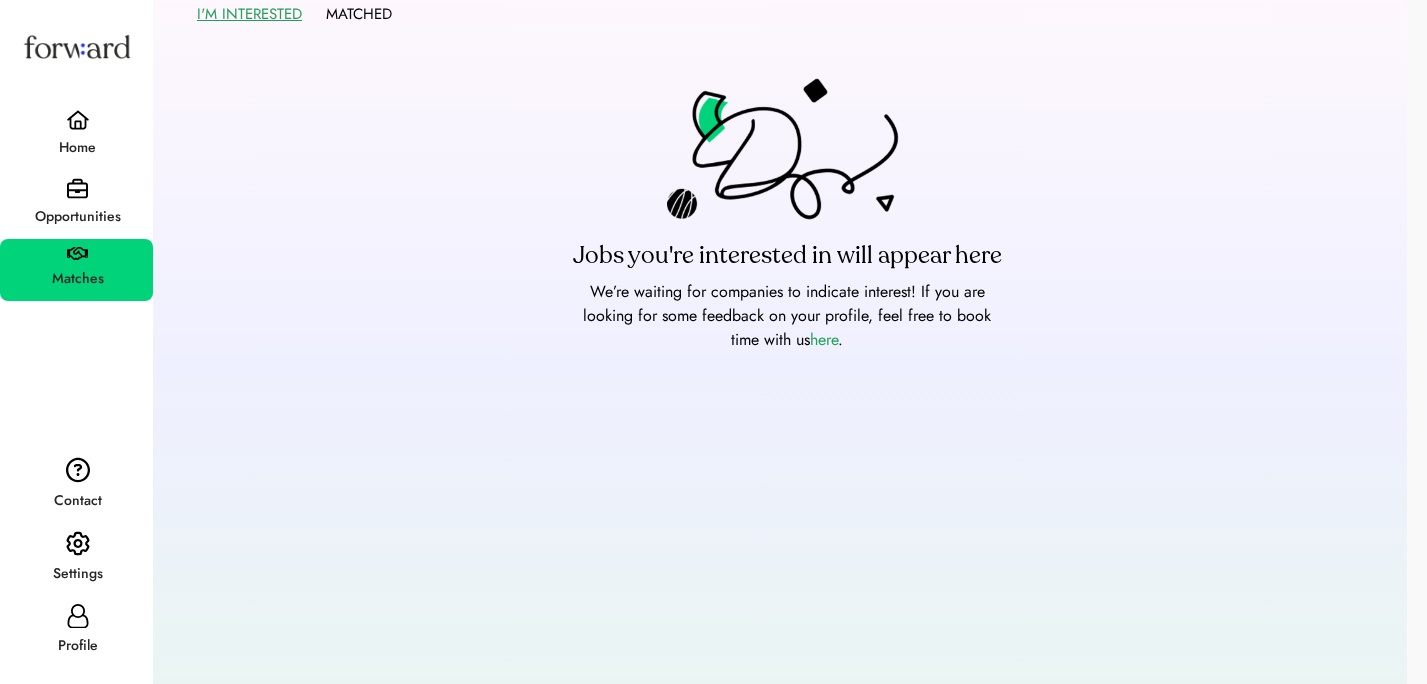 scroll, scrollTop: 78, scrollLeft: 0, axis: vertical 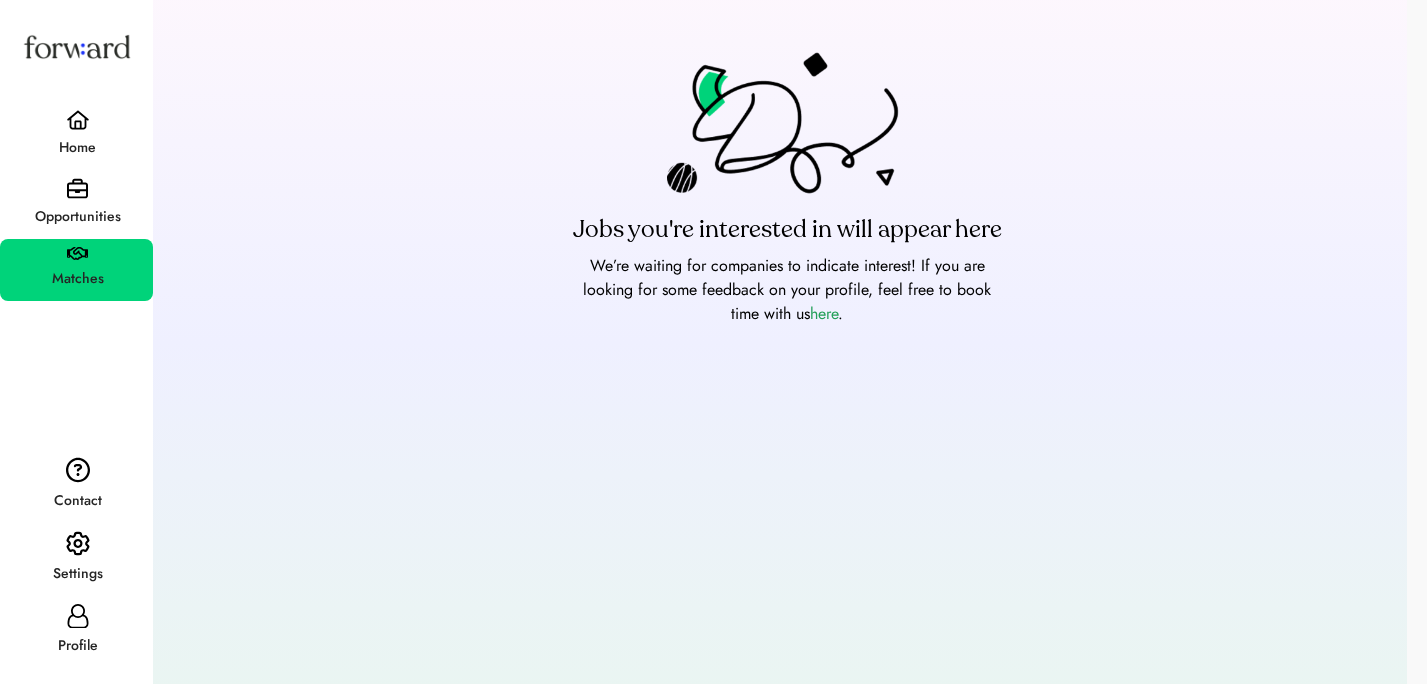 click on "Opportunities" at bounding box center [77, 217] 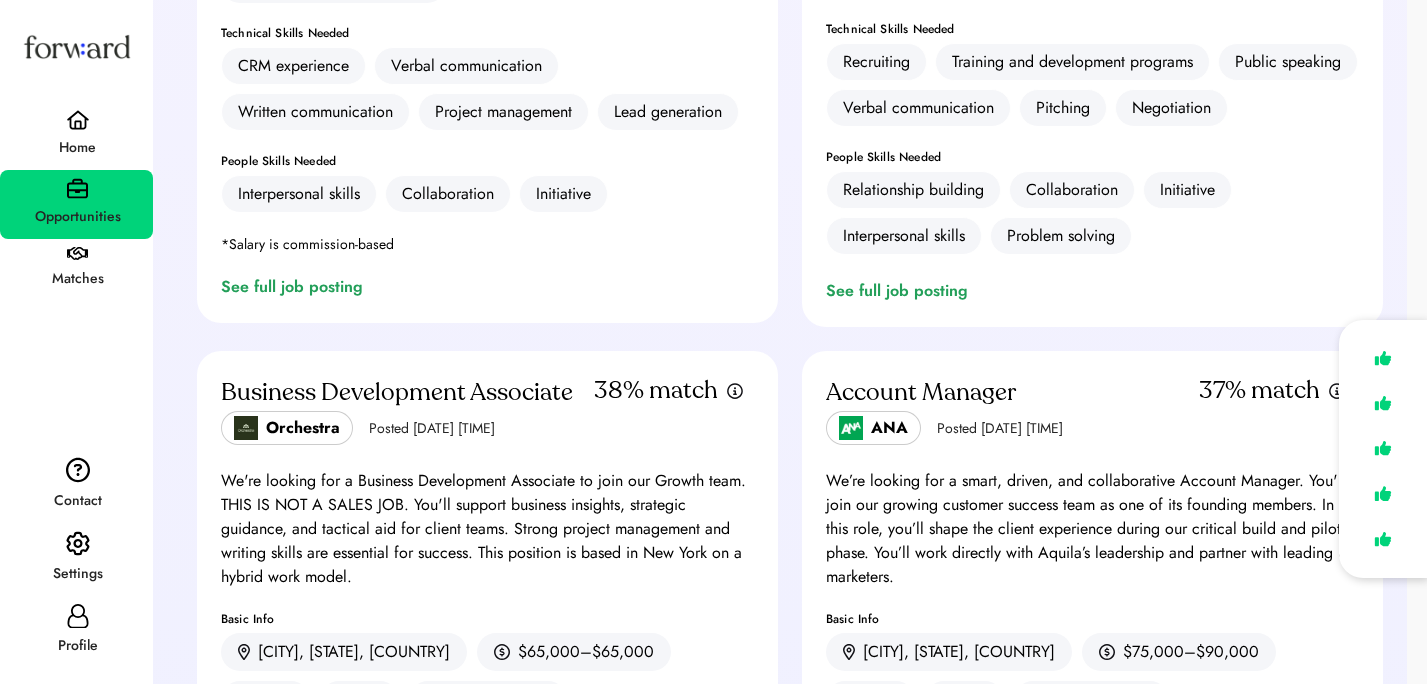 scroll, scrollTop: 2783, scrollLeft: 0, axis: vertical 